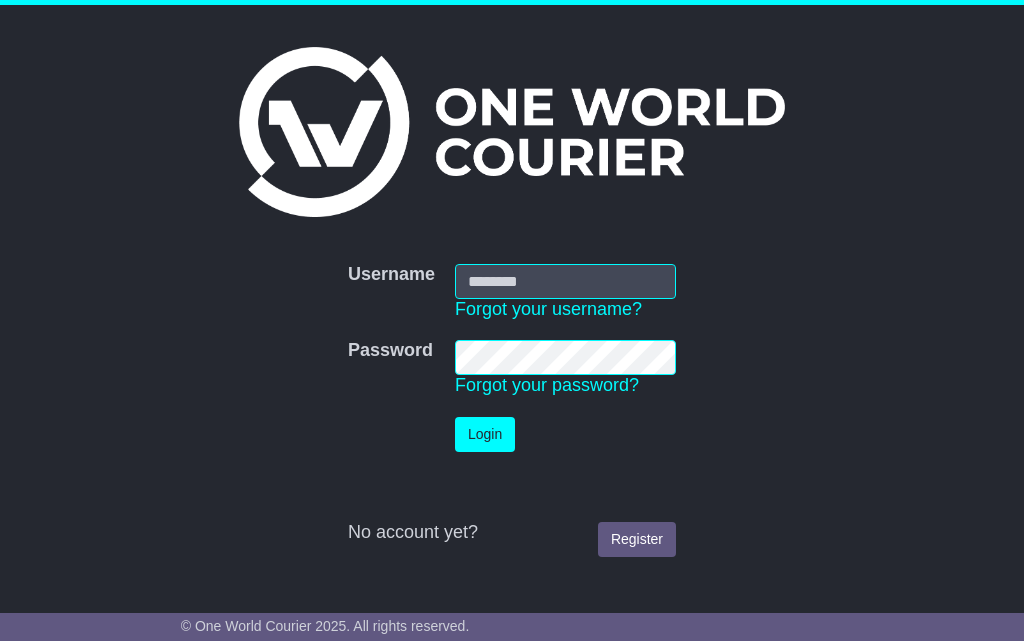 scroll, scrollTop: 0, scrollLeft: 0, axis: both 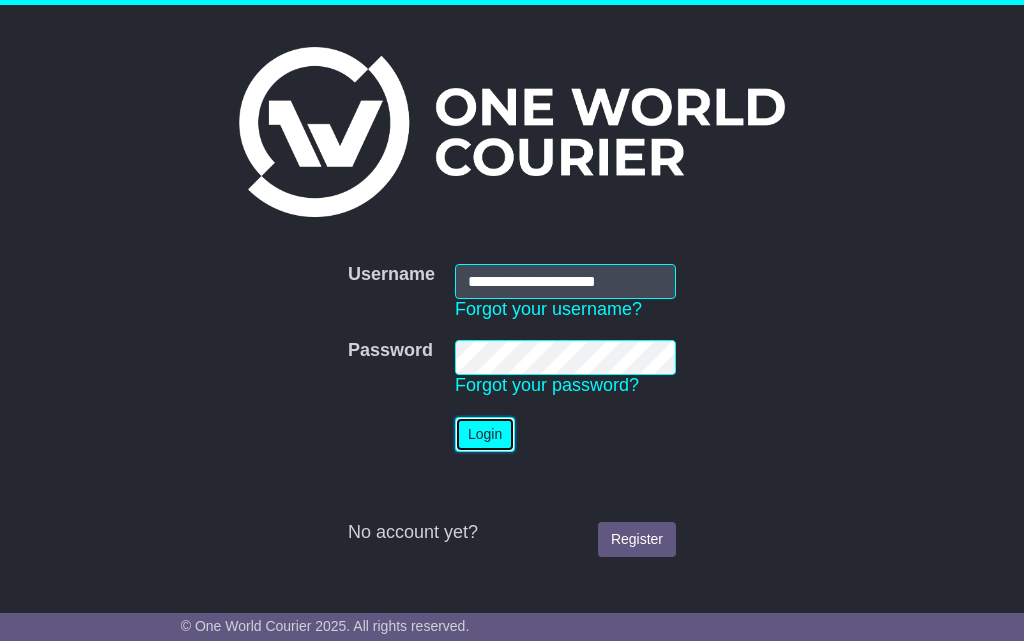 click on "Login" at bounding box center (485, 434) 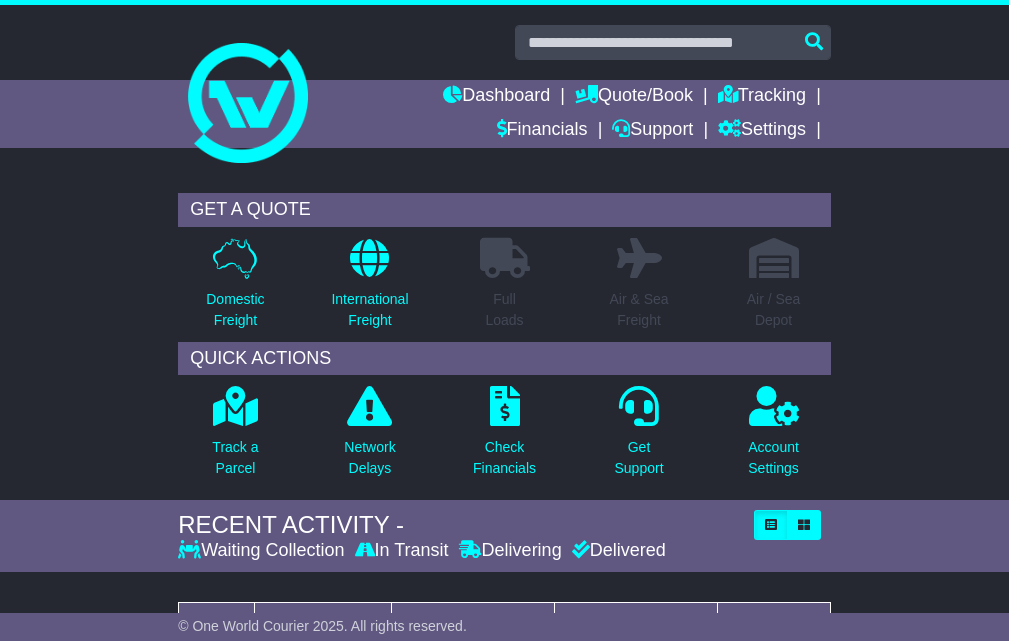 scroll, scrollTop: 0, scrollLeft: 0, axis: both 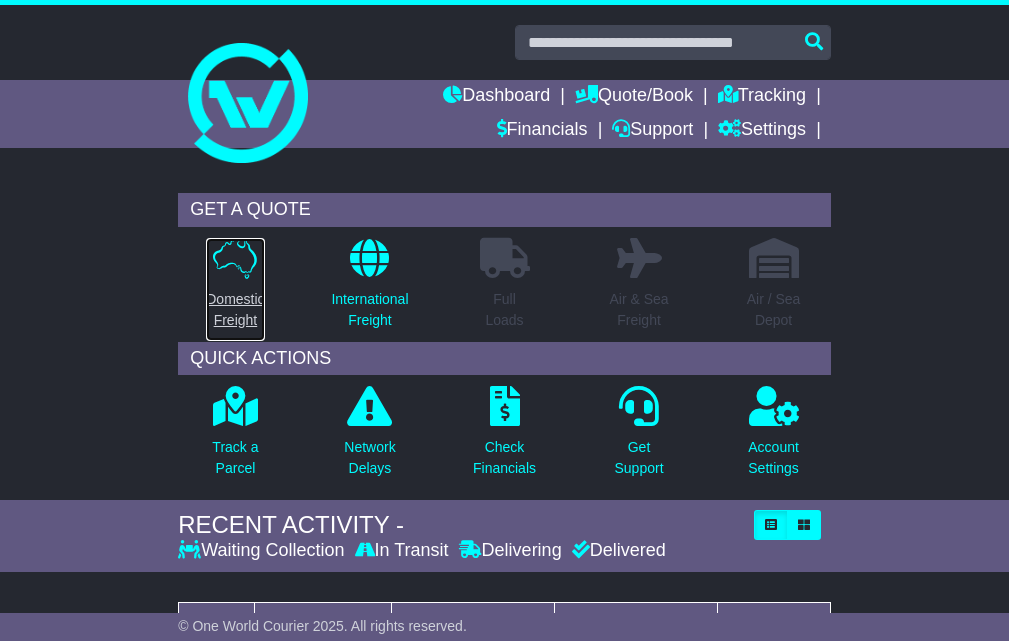 click on "Domestic Freight" at bounding box center [235, 310] 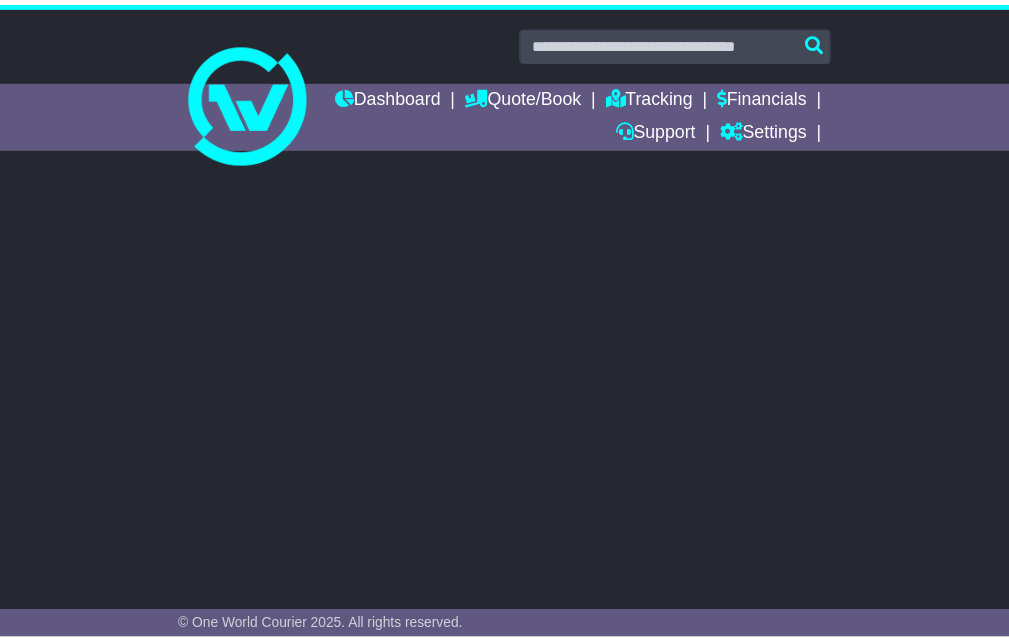 scroll, scrollTop: 0, scrollLeft: 0, axis: both 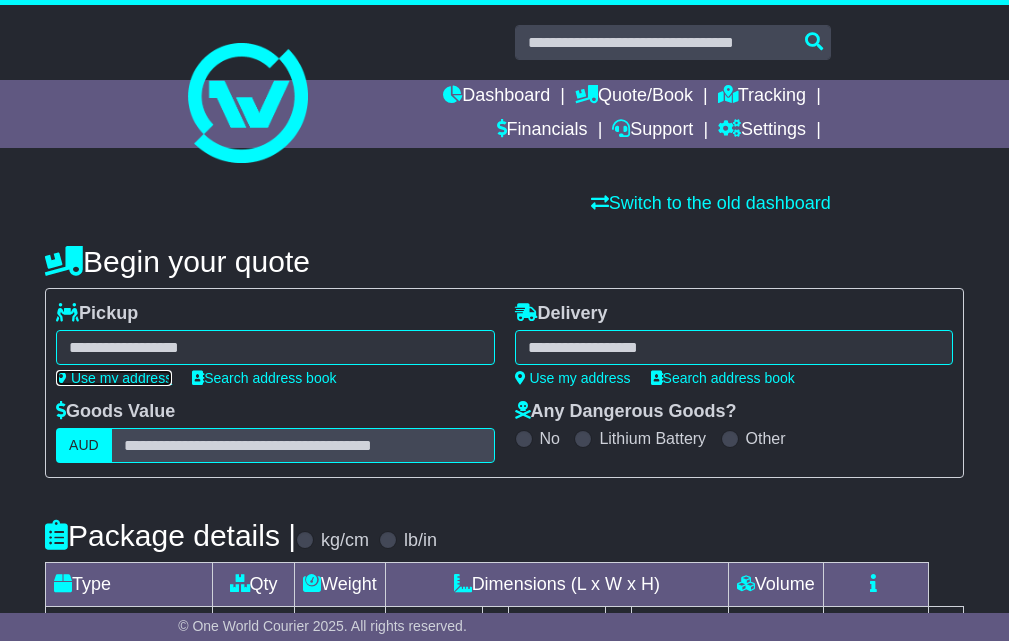 click on "Use my address" at bounding box center (114, 378) 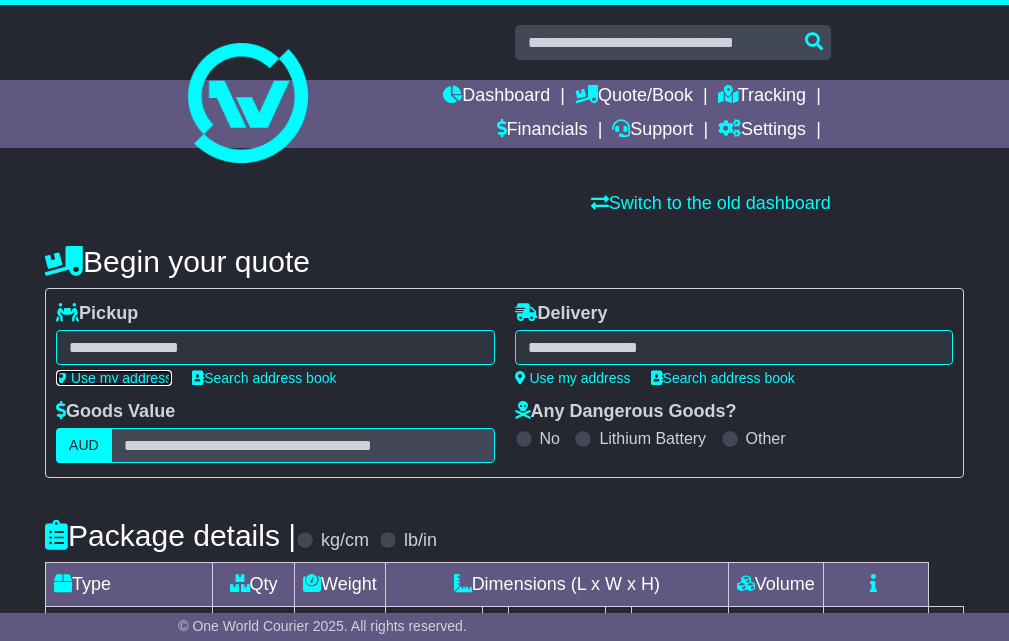 type on "**********" 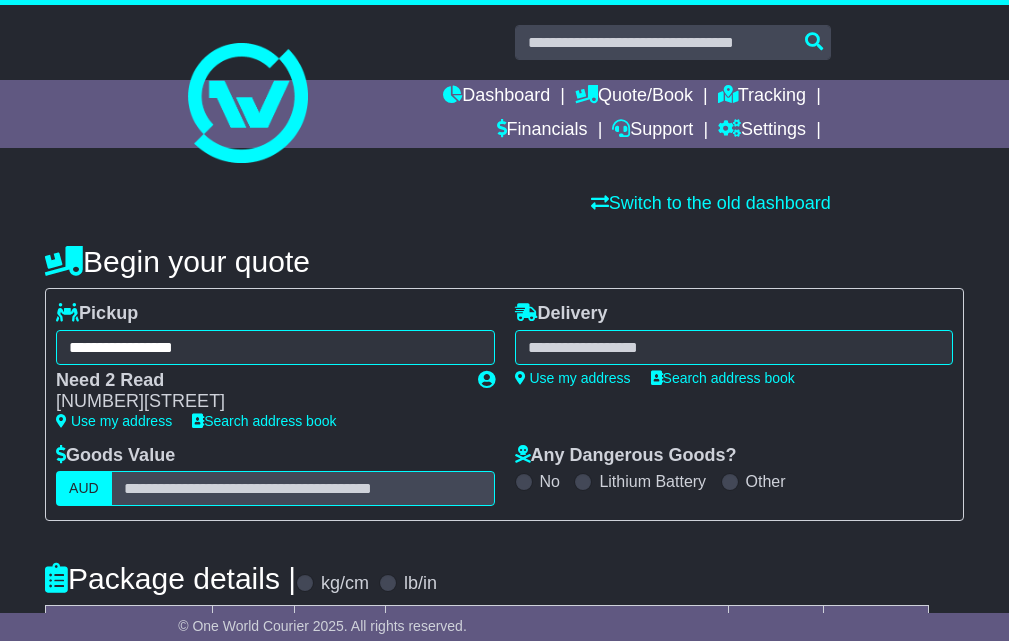 click at bounding box center (734, 347) 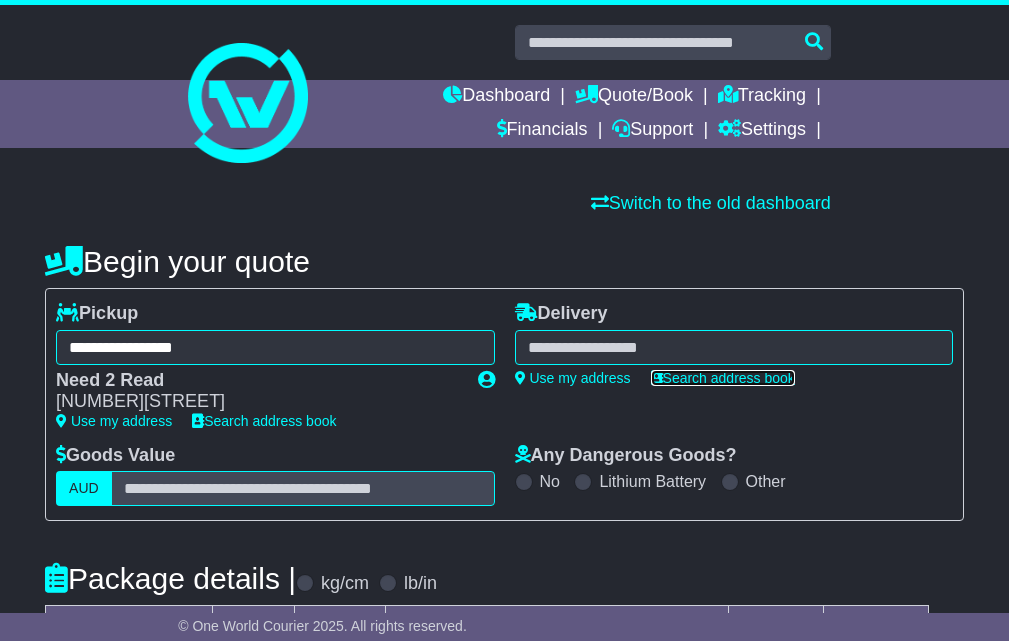 click on "Search address book" at bounding box center (723, 378) 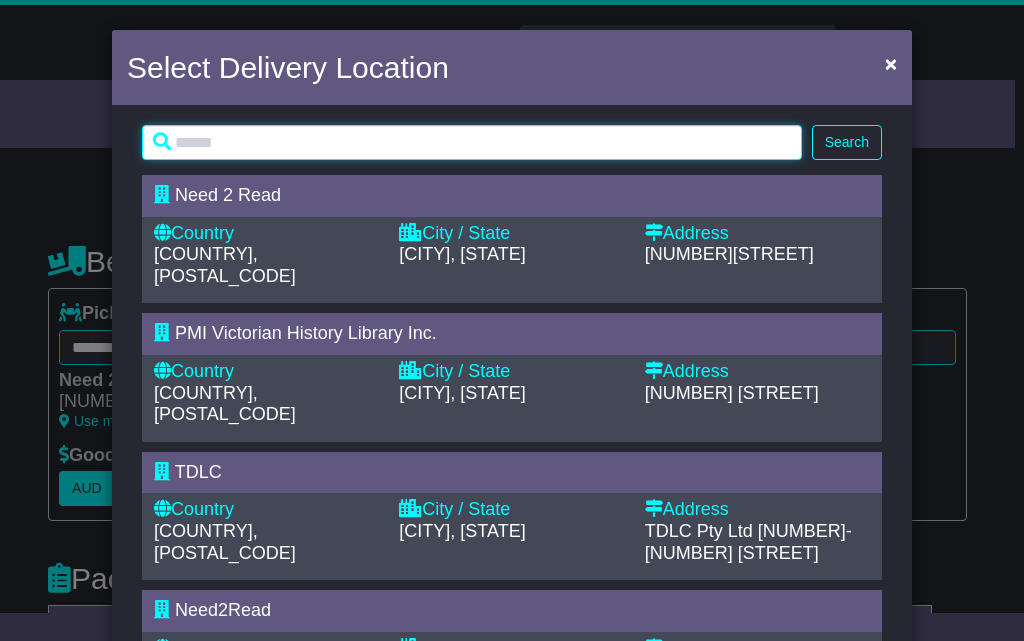 click at bounding box center (472, 142) 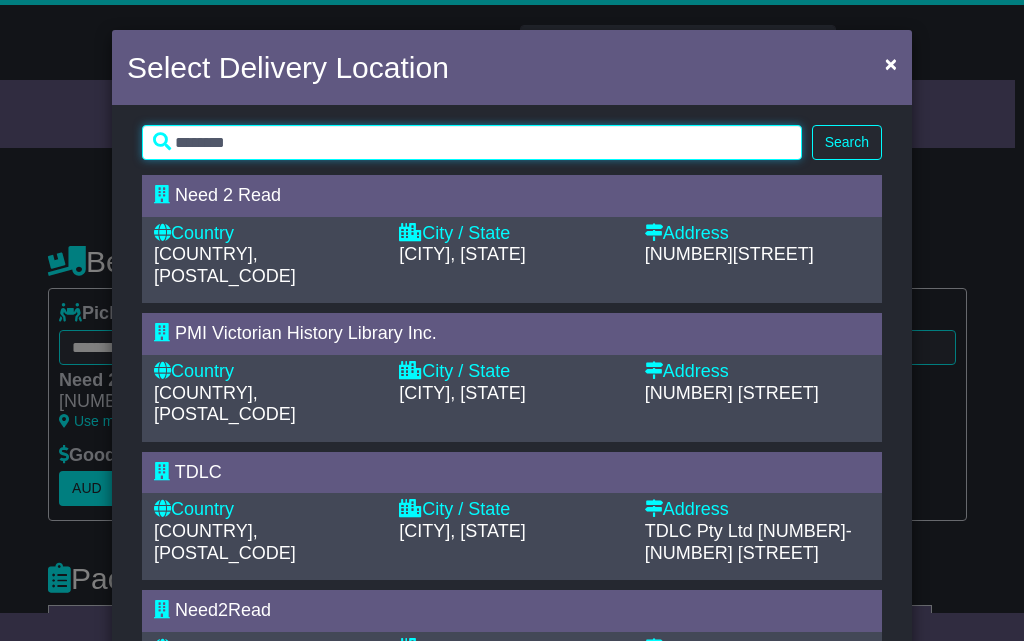 type on "********" 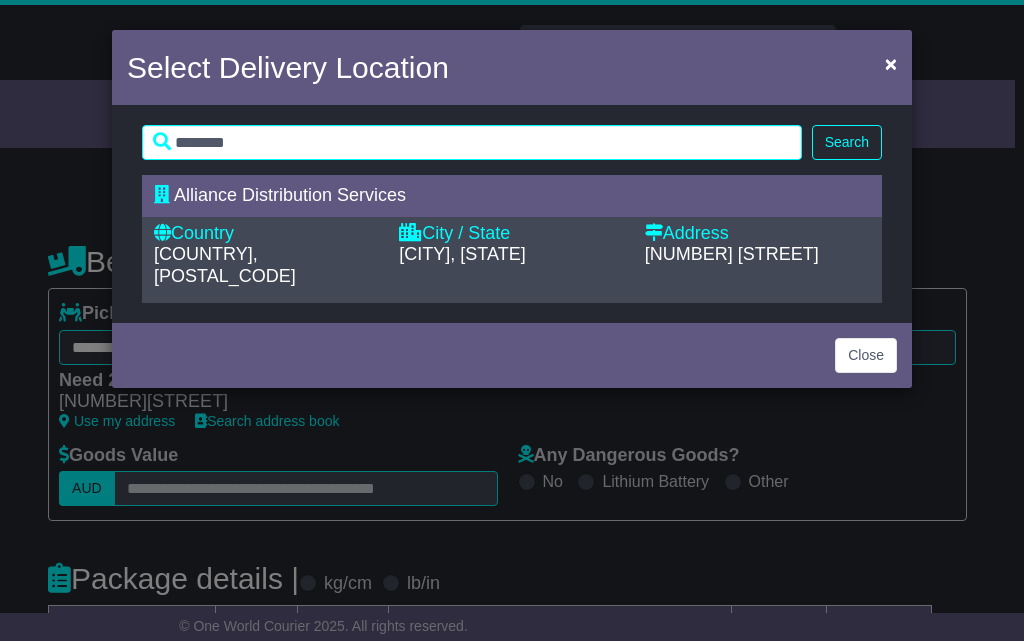 click on "Alliance Distribution Services" at bounding box center [512, 196] 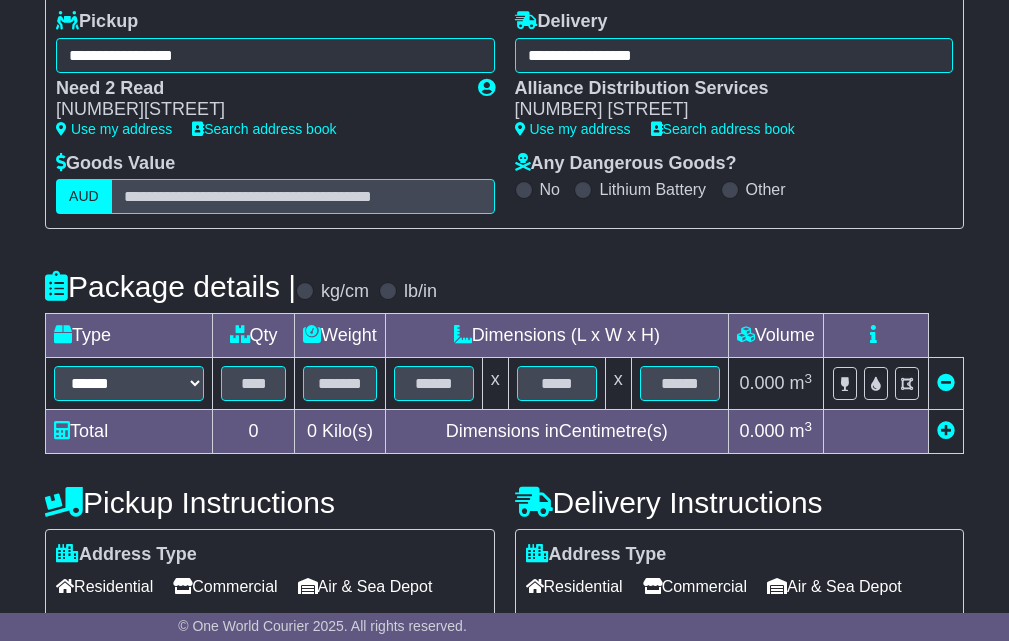scroll, scrollTop: 300, scrollLeft: 0, axis: vertical 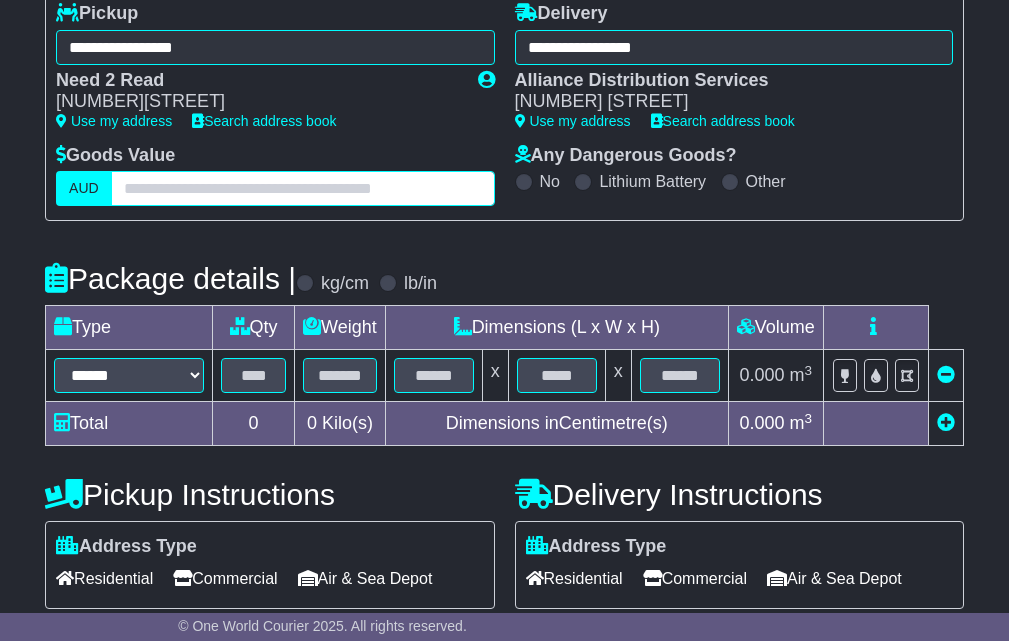 click at bounding box center [303, 188] 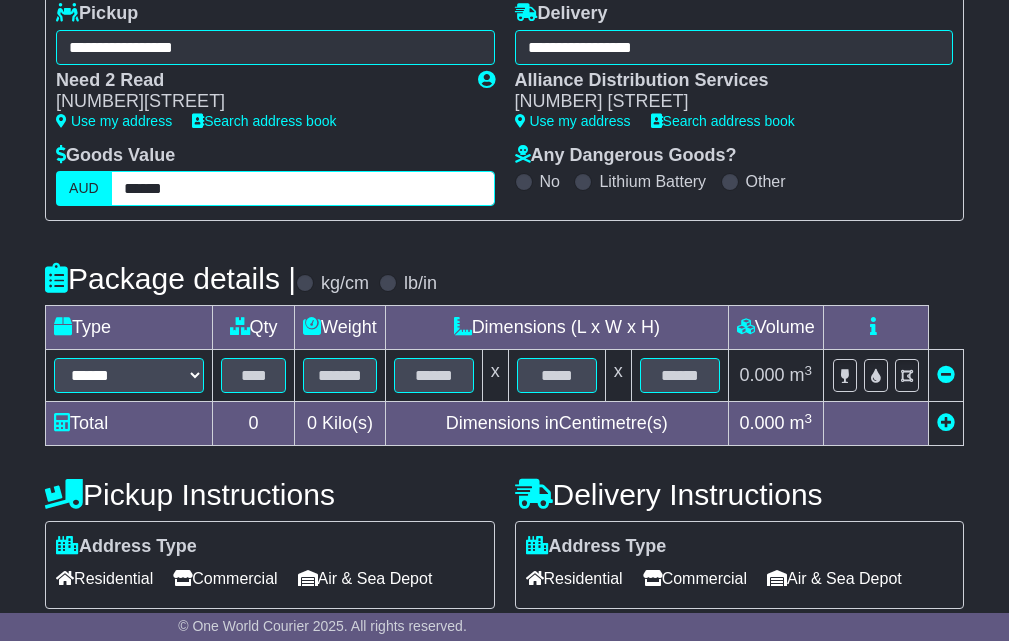 type on "******" 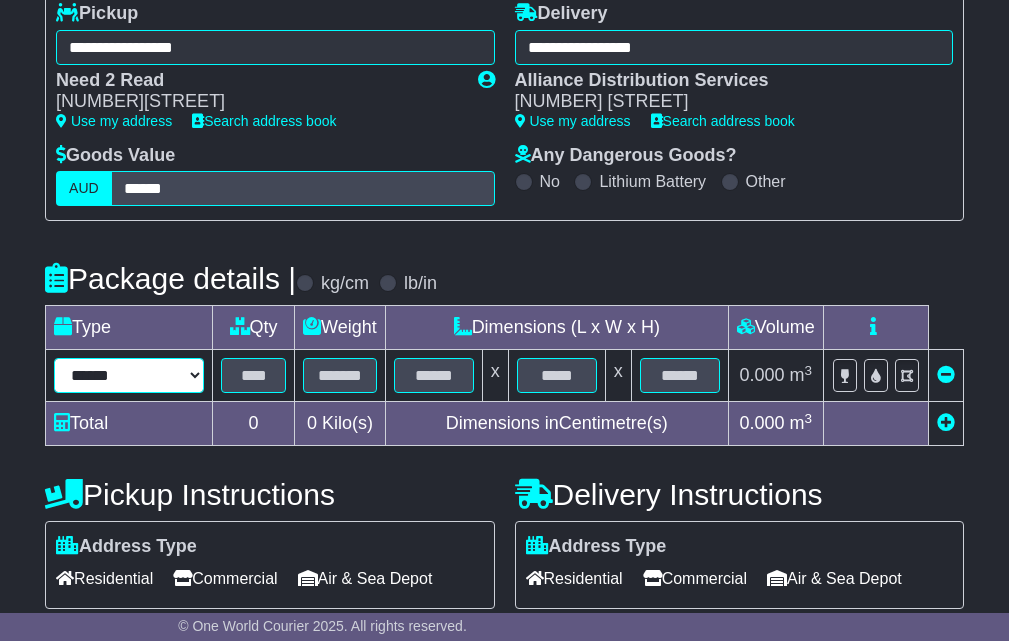 click on "****** ****** *** ******** ***** **** **** ****** *** *******" at bounding box center (129, 375) 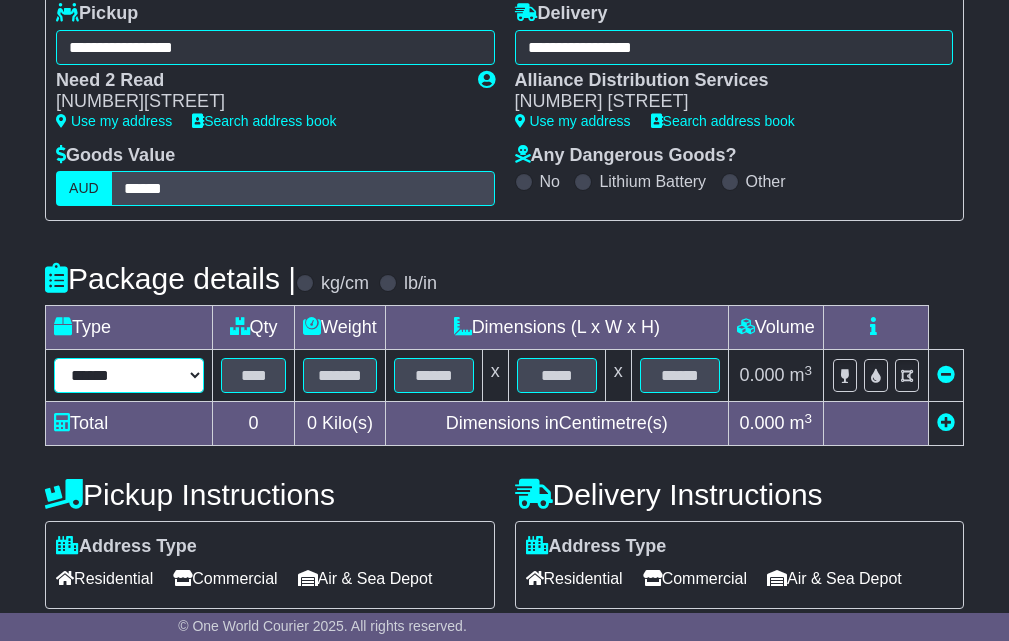 select on "*****" 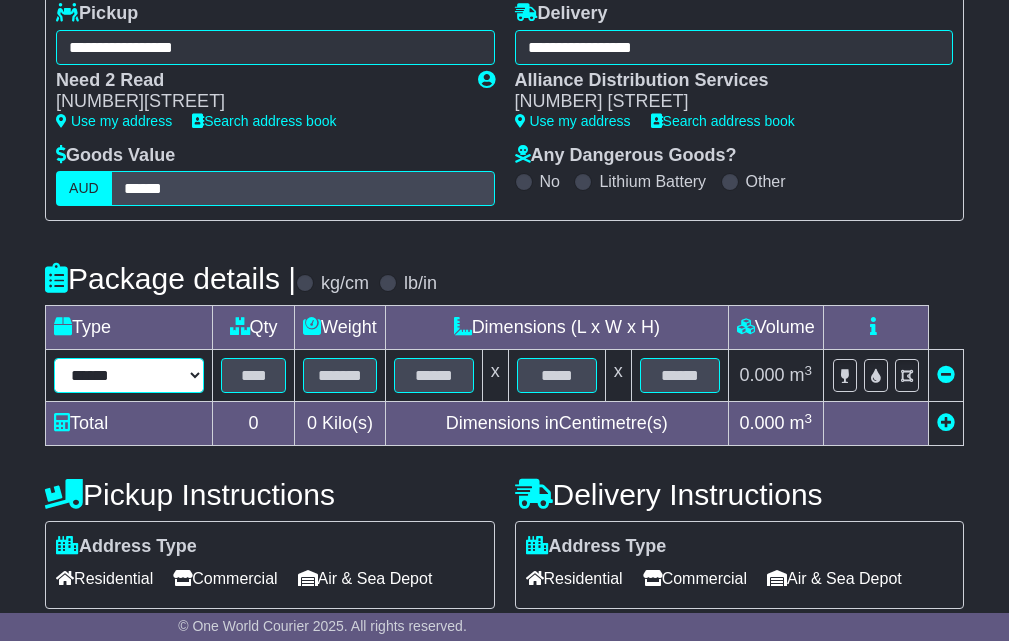 click on "****** ****** *** ******** ***** **** **** ****** *** *******" at bounding box center [129, 375] 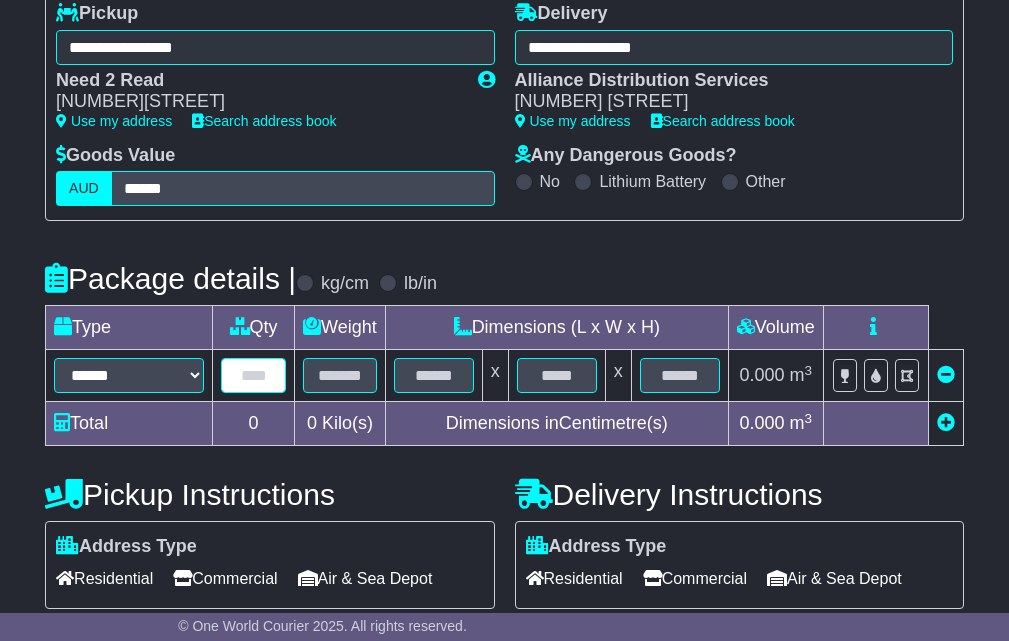 click at bounding box center (253, 375) 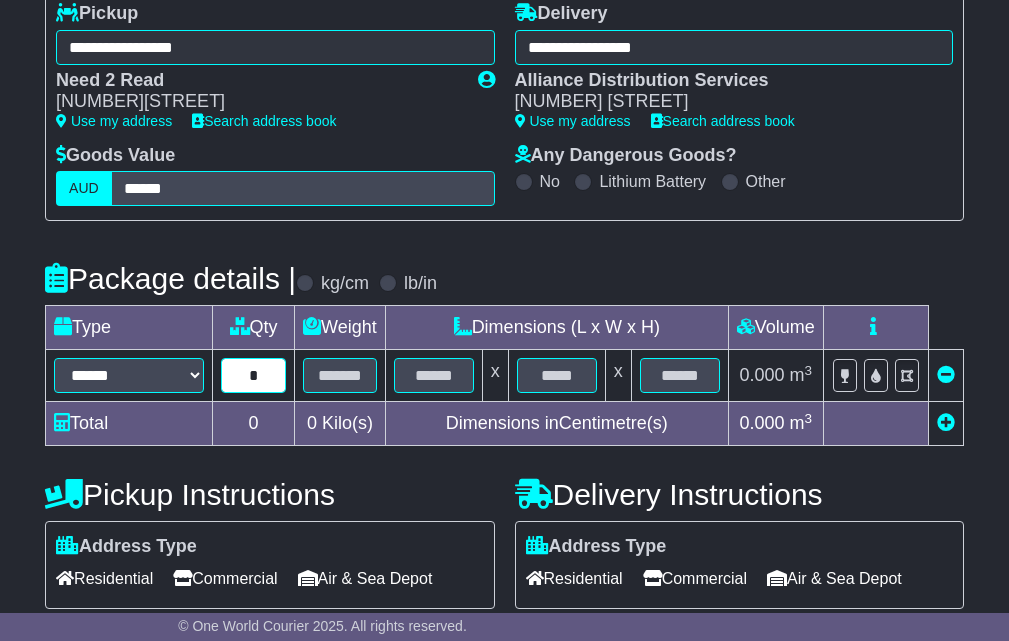 type on "*" 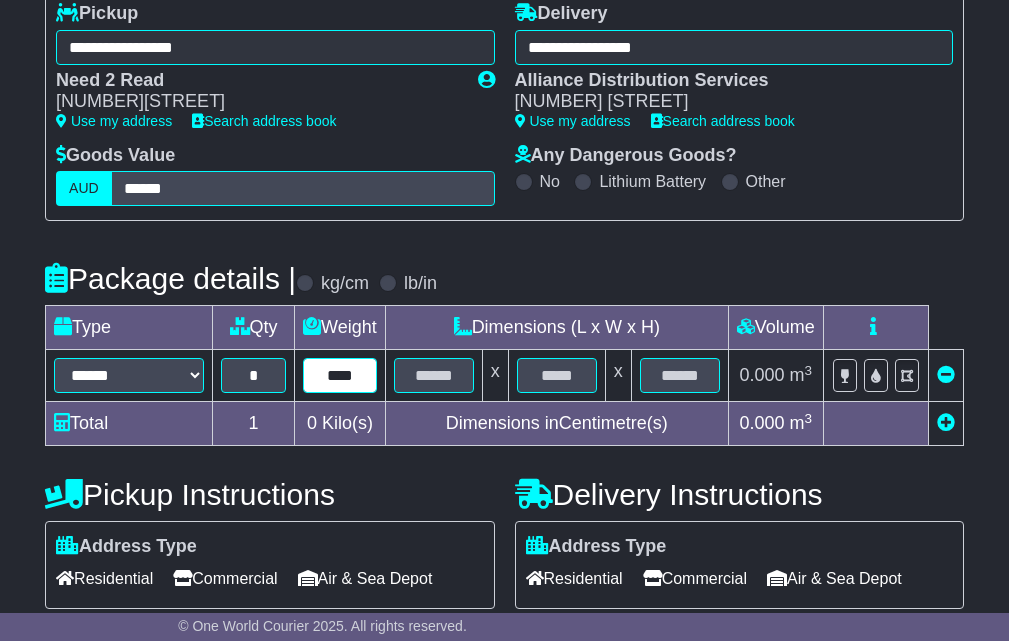 type on "****" 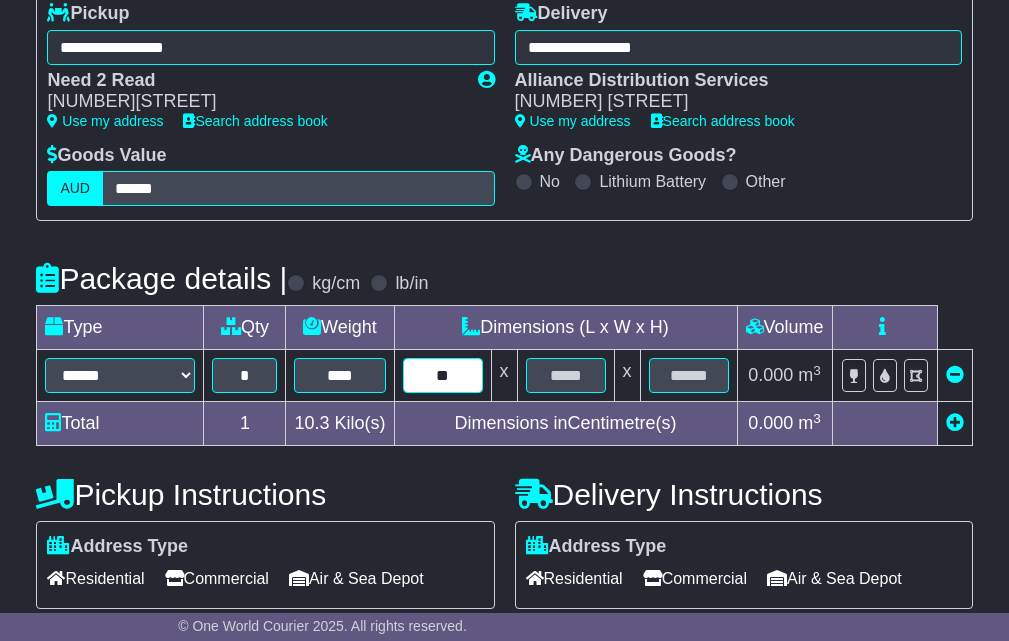 type on "**" 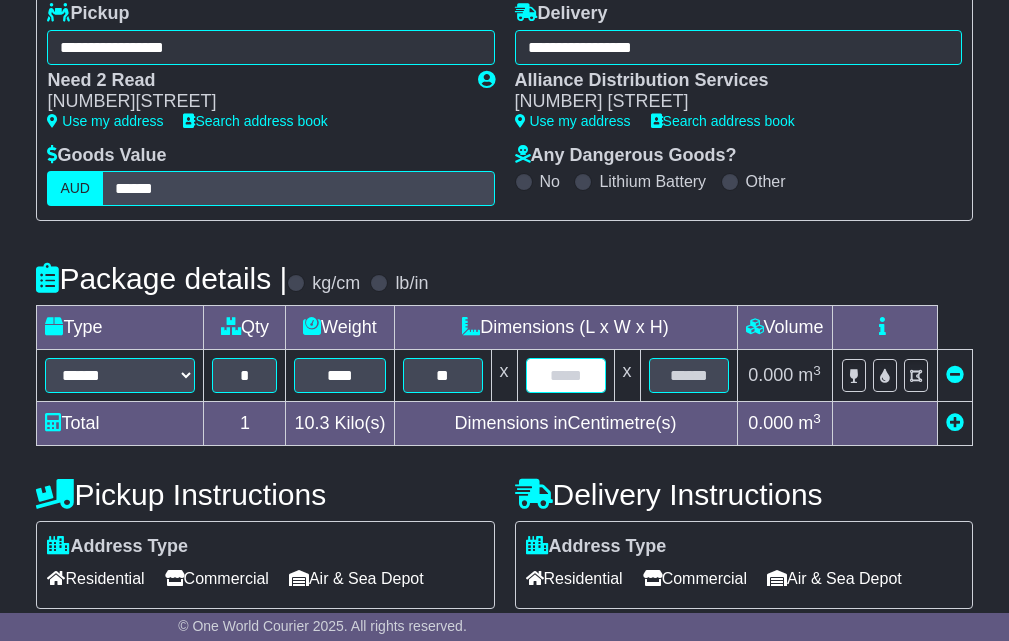 type on "*" 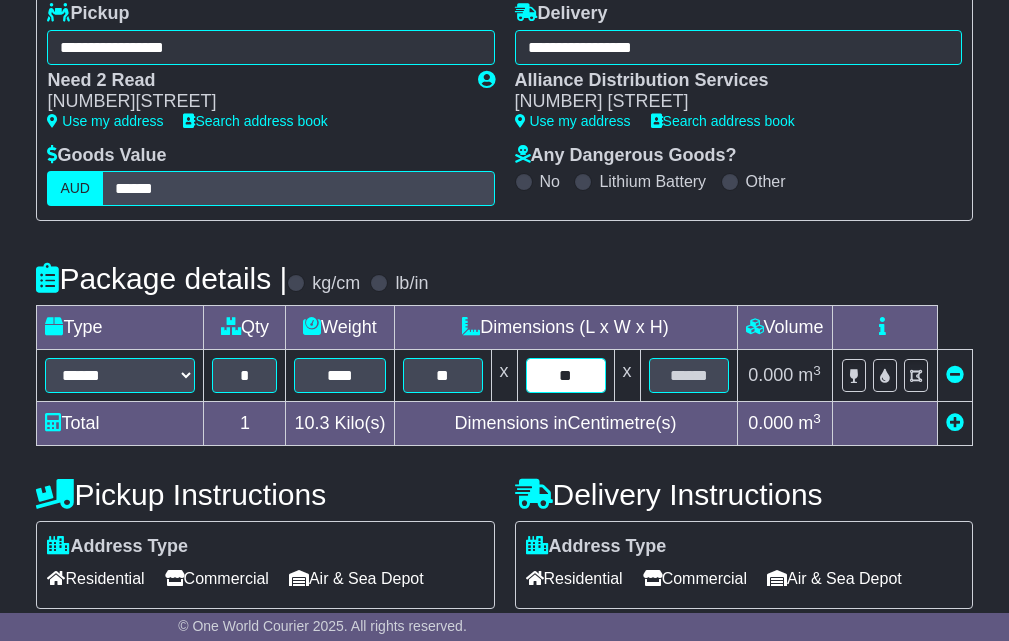 type on "**" 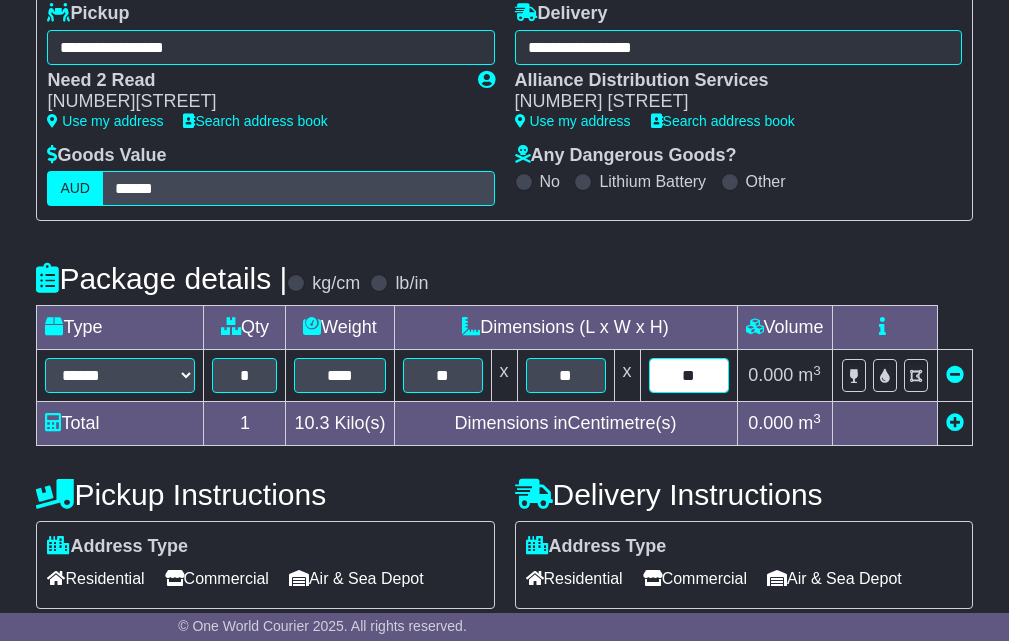 type on "**" 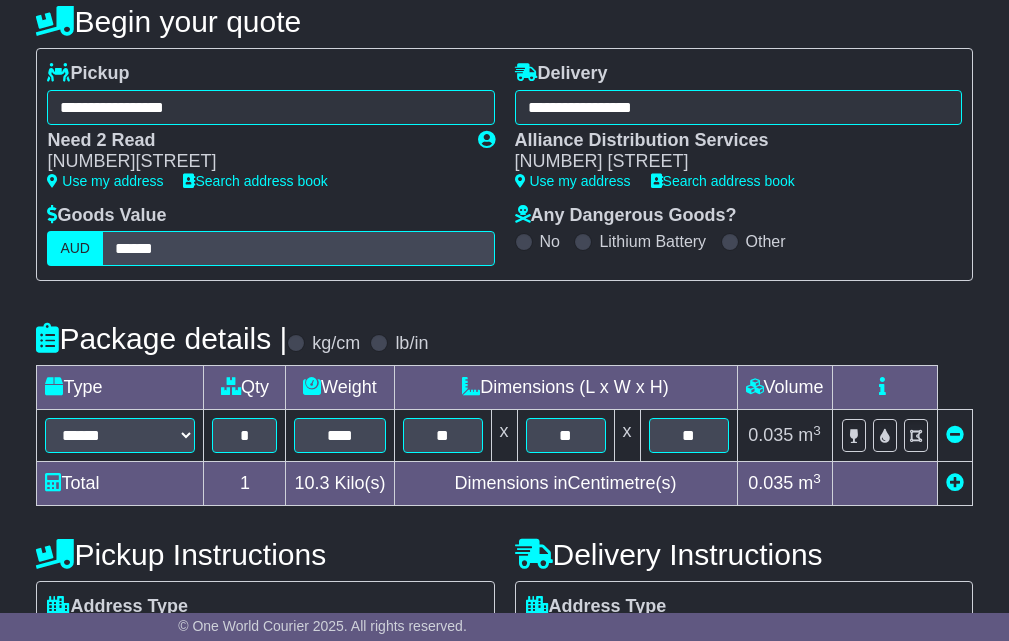 scroll, scrollTop: 500, scrollLeft: 0, axis: vertical 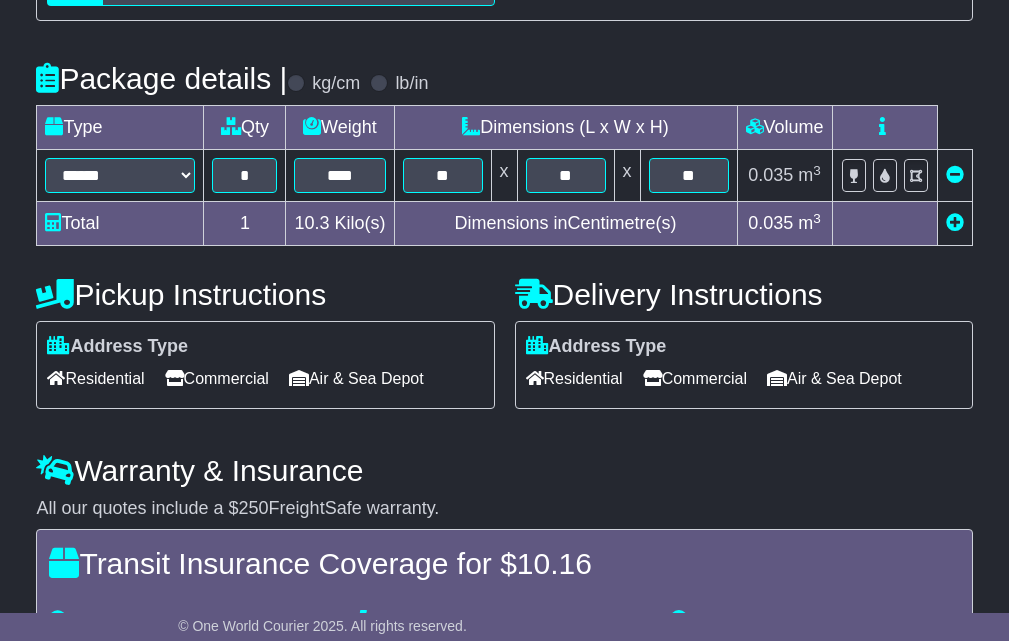 click at bounding box center [954, 224] 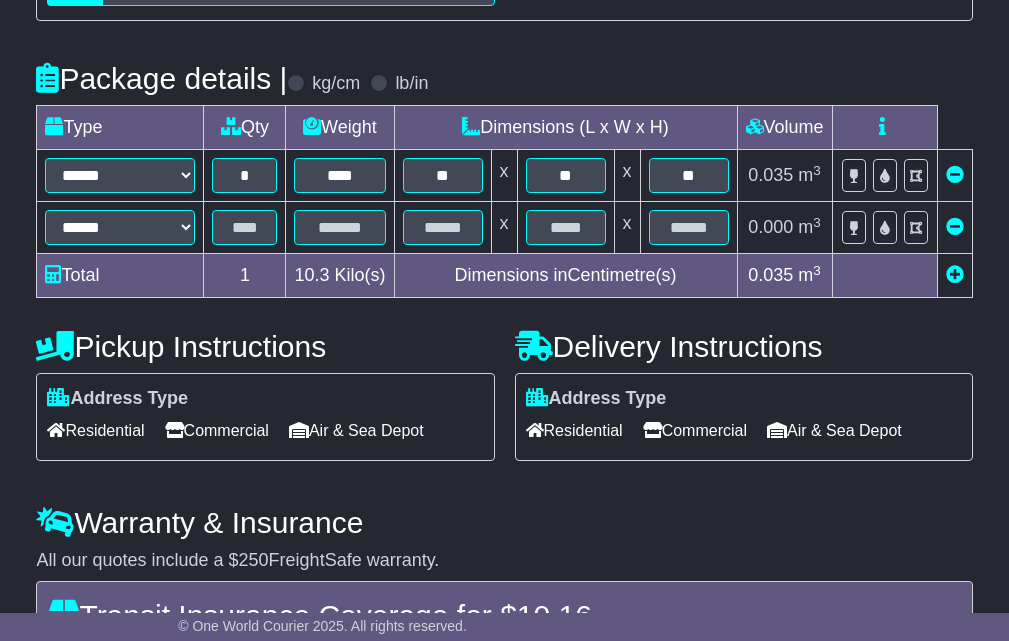 click at bounding box center (954, 228) 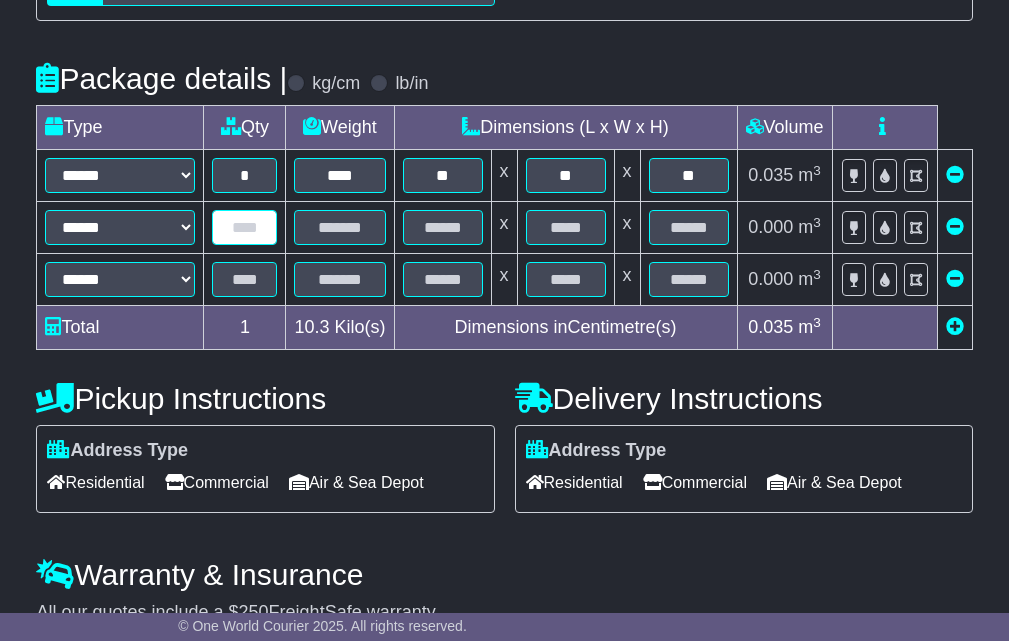 click at bounding box center [244, 227] 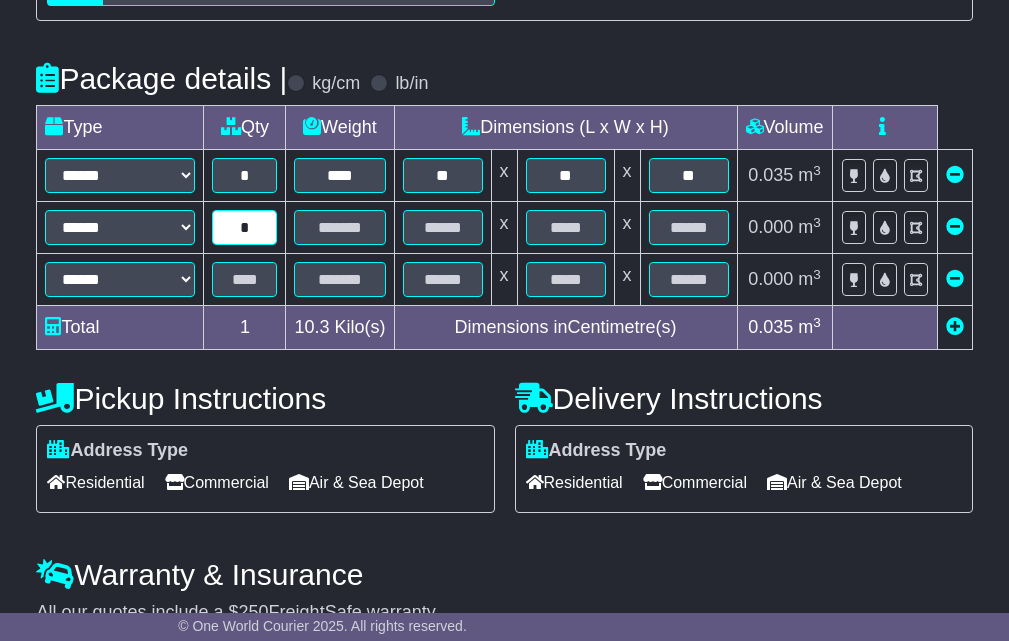 type on "*" 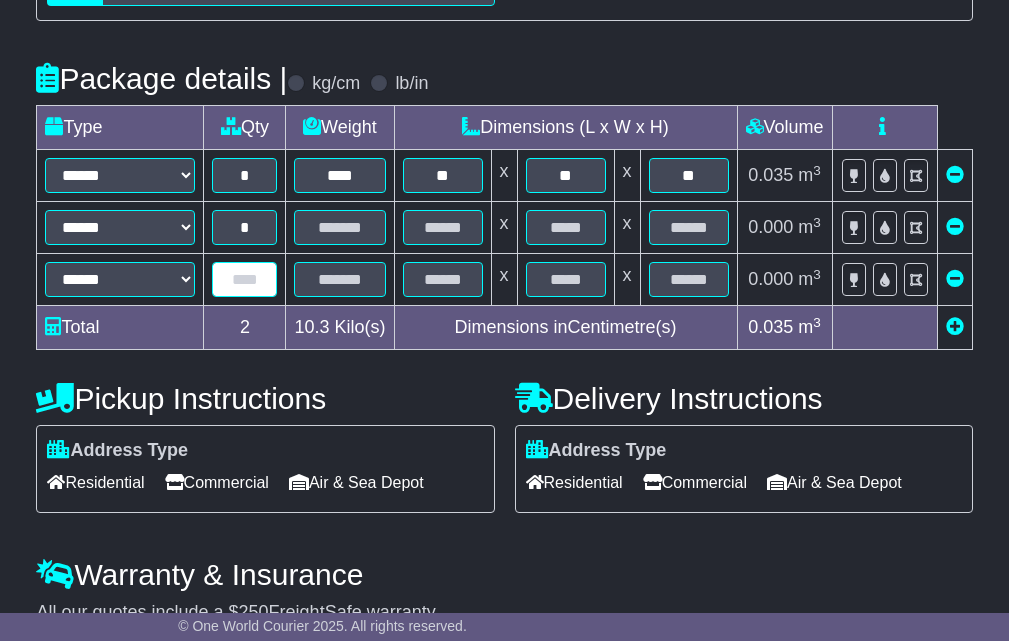 click at bounding box center [244, 279] 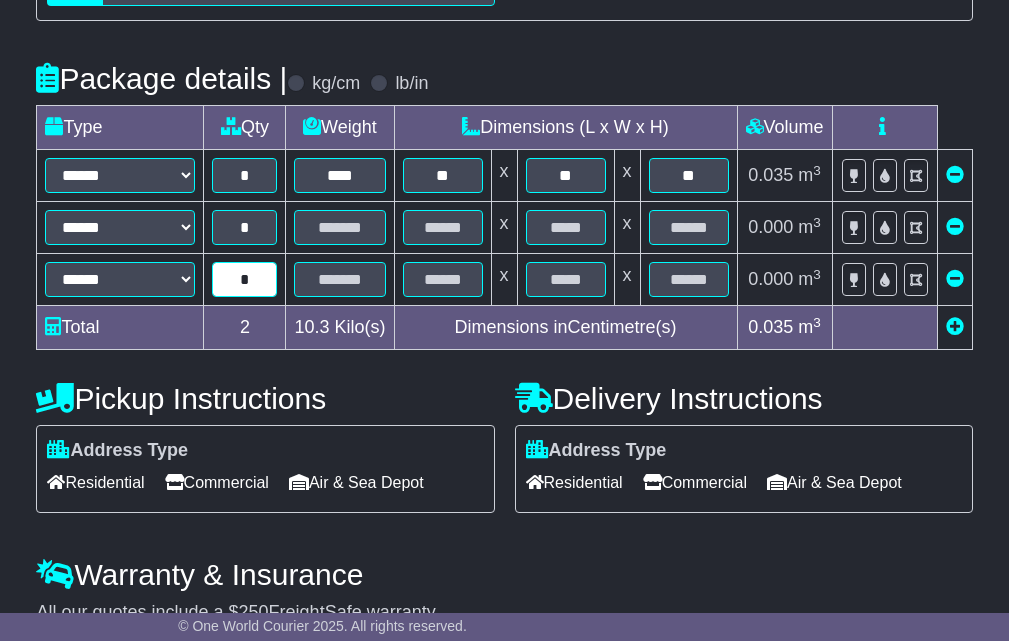 type 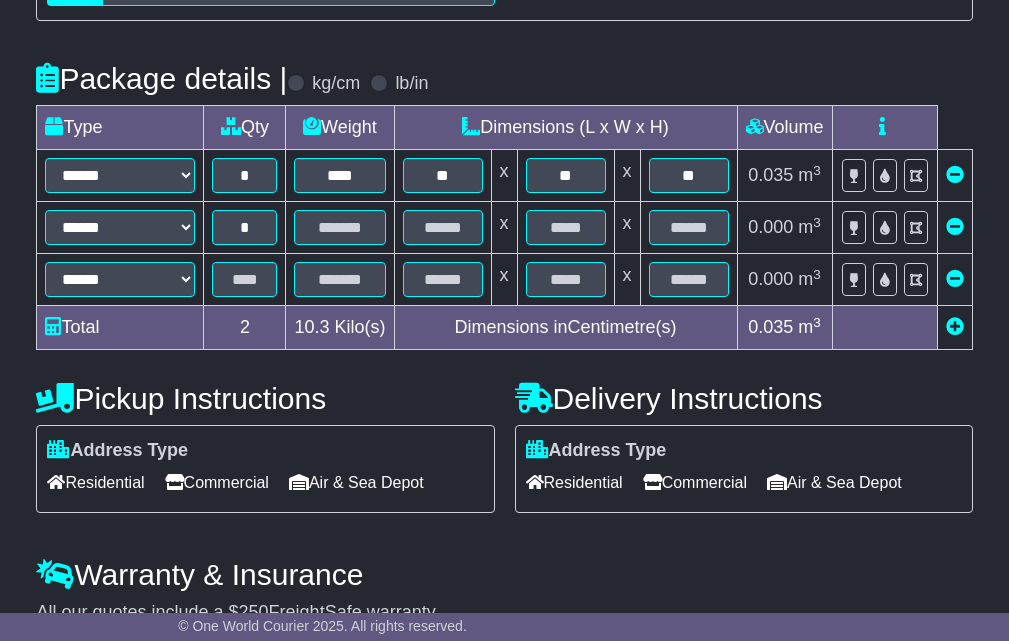 click at bounding box center [955, 278] 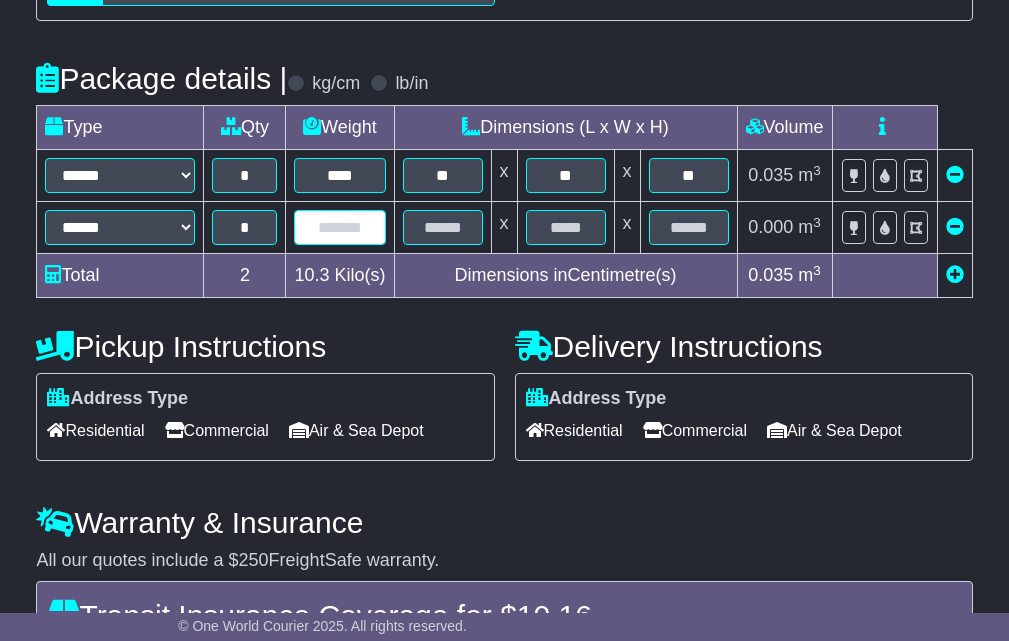 click at bounding box center [339, 227] 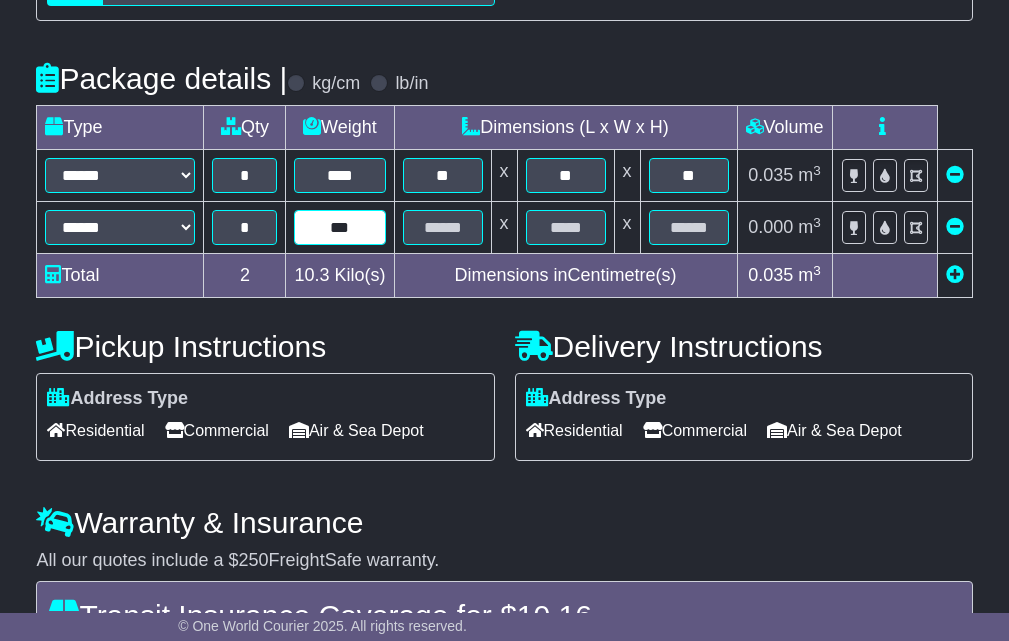 type on "***" 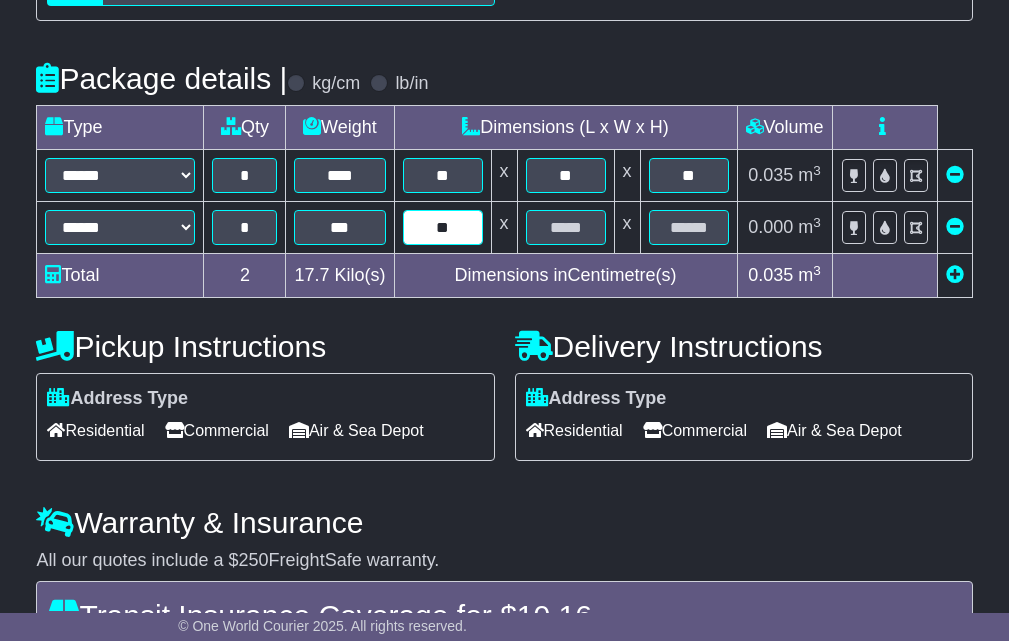 type on "**" 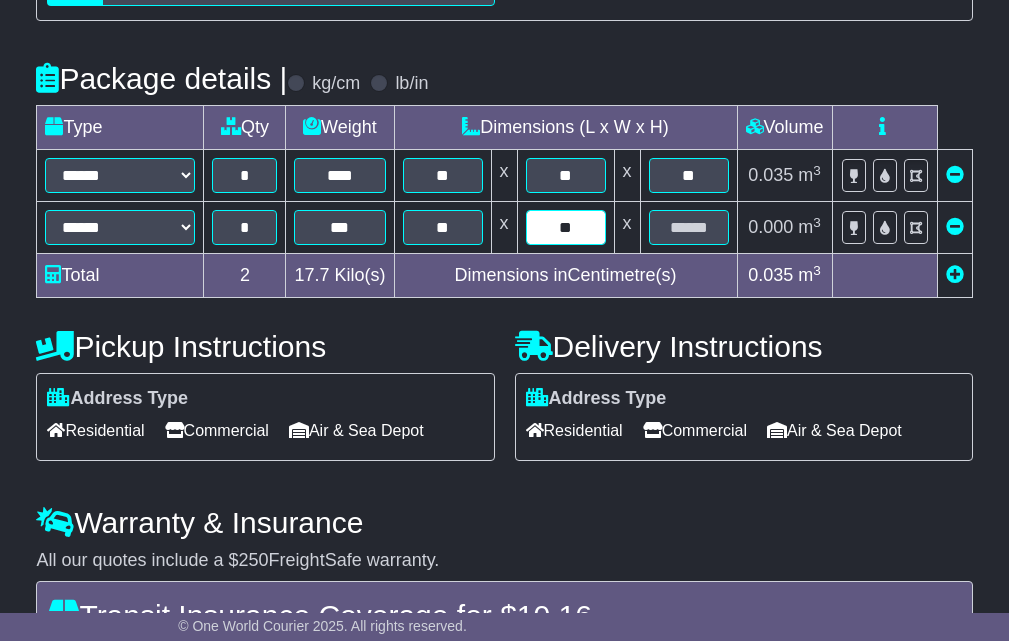 type on "**" 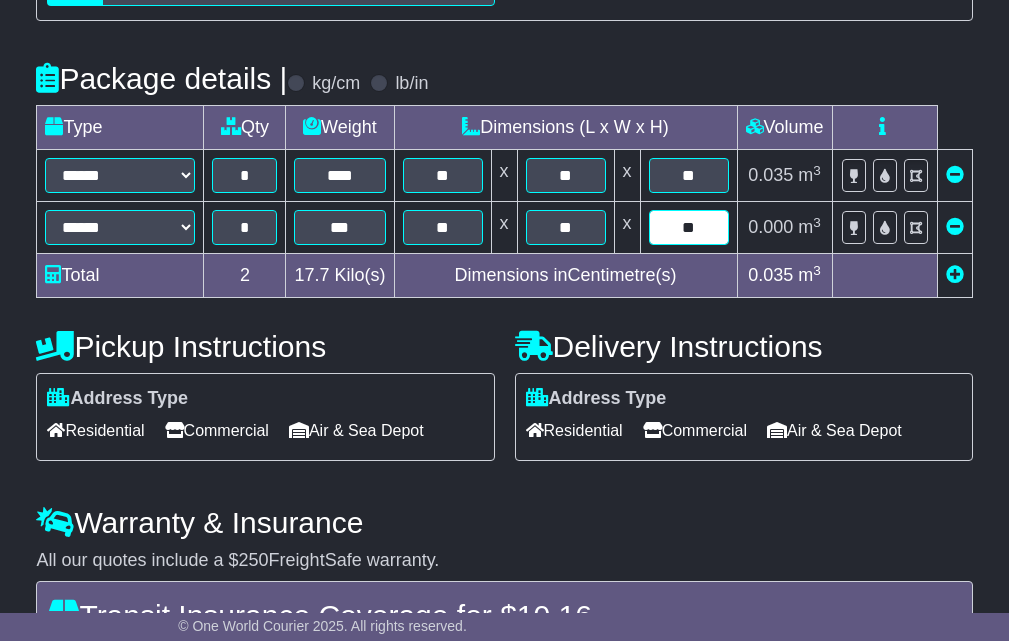 type on "**" 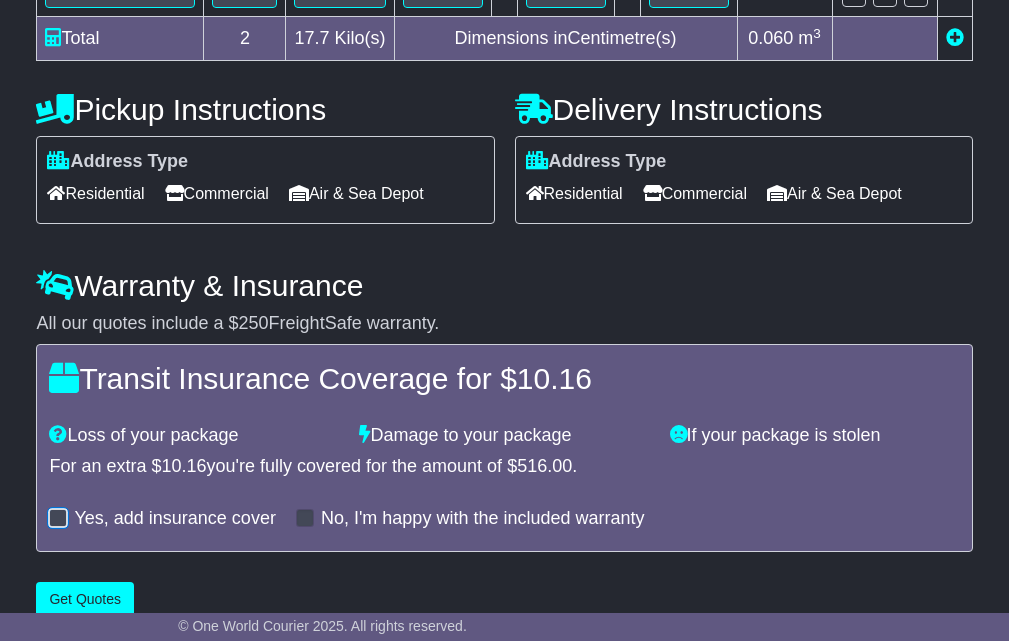 scroll, scrollTop: 765, scrollLeft: 0, axis: vertical 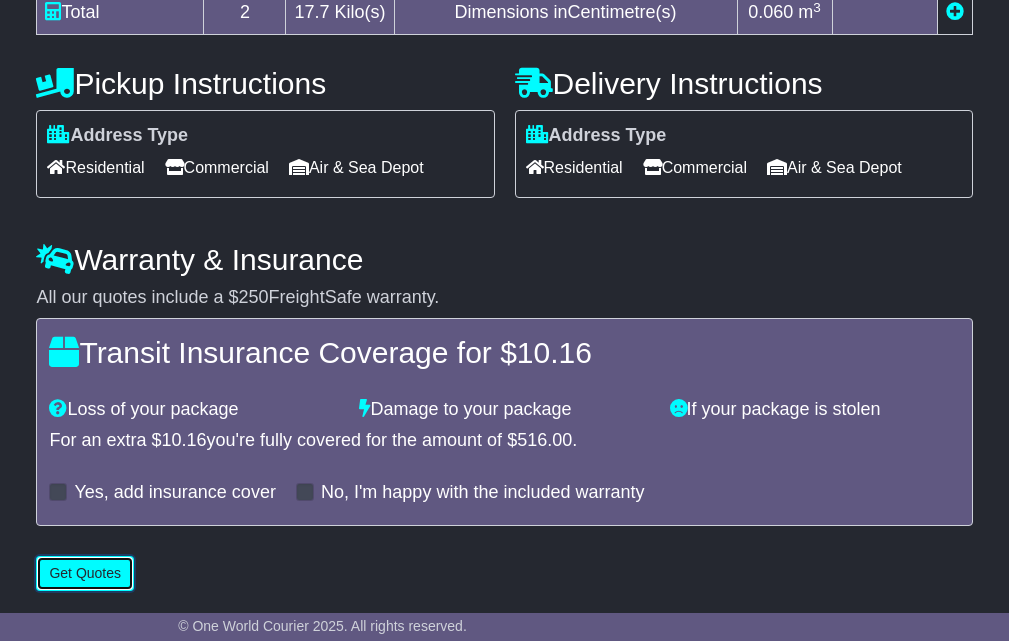 click on "Get Quotes" at bounding box center [85, 573] 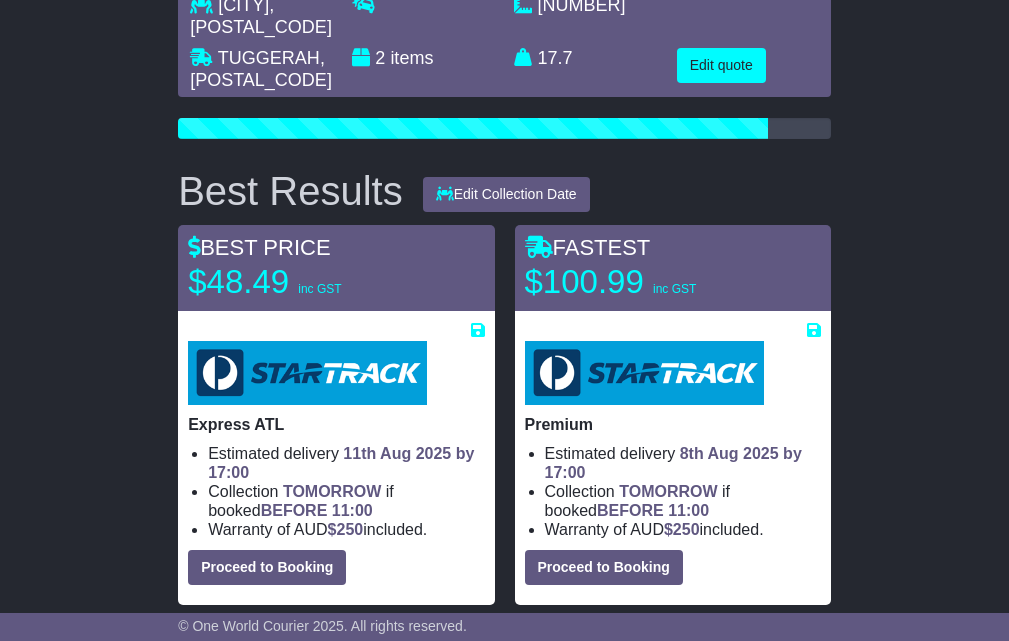 scroll, scrollTop: 200, scrollLeft: 0, axis: vertical 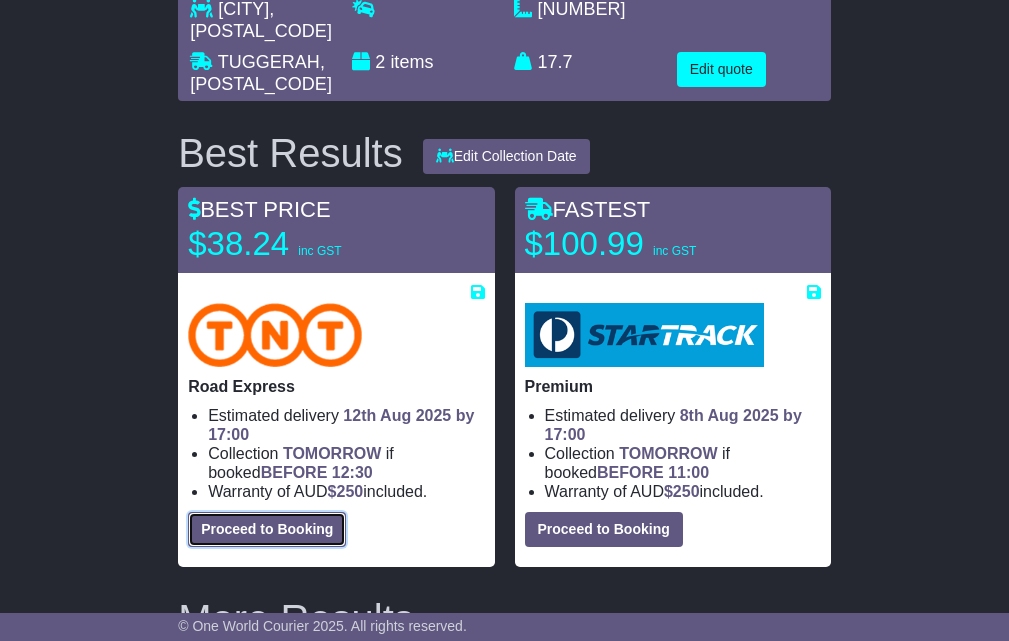 click on "Proceed to Booking" at bounding box center (267, 529) 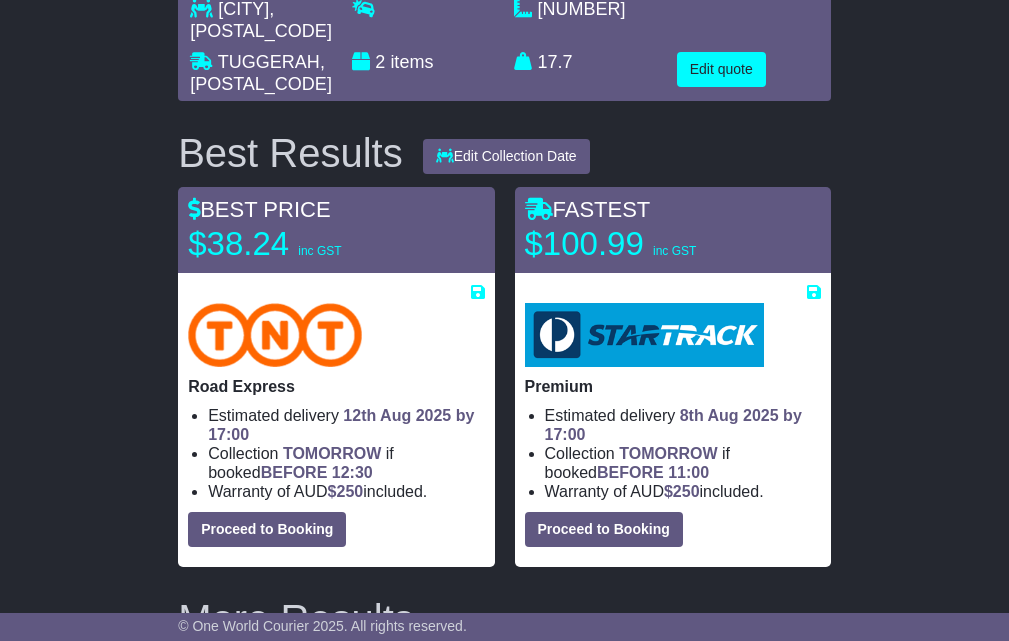 select on "*****" 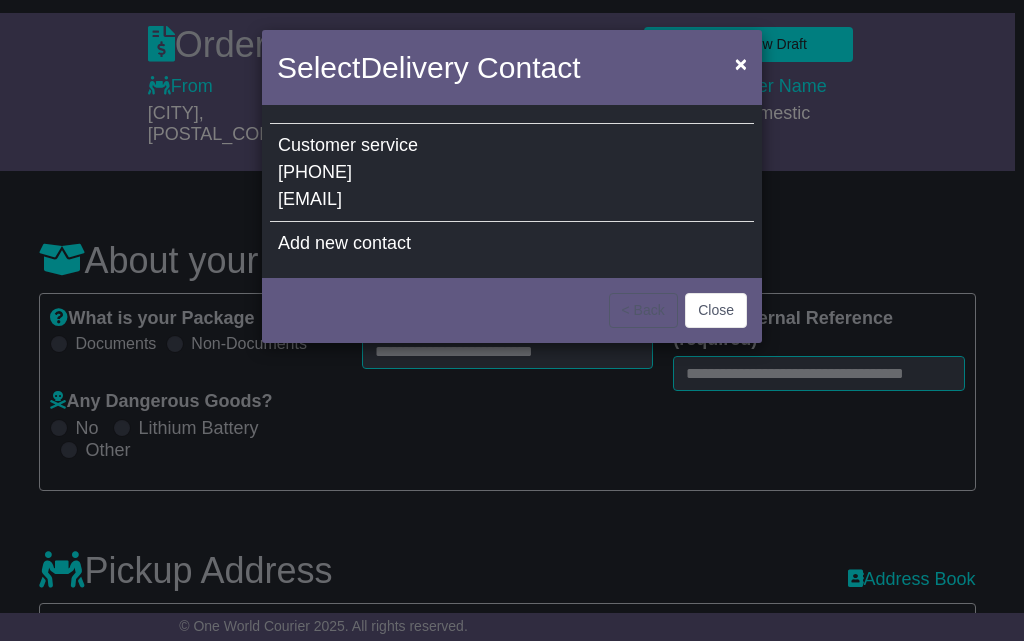 click on "Customer" at bounding box center [317, 145] 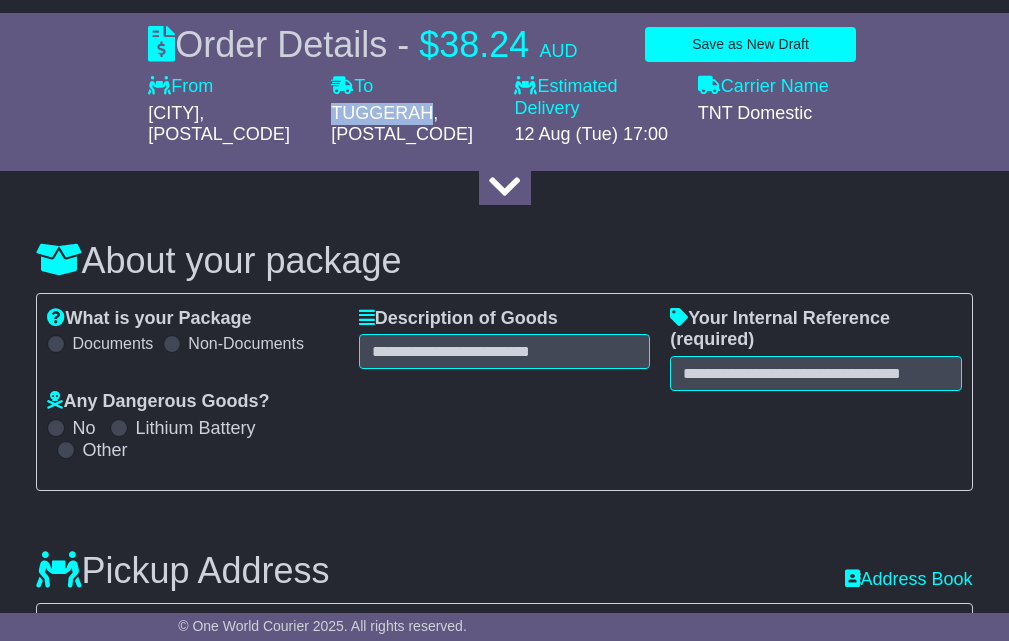 click on "To
TUGGERAH , 2259" at bounding box center [412, 118] 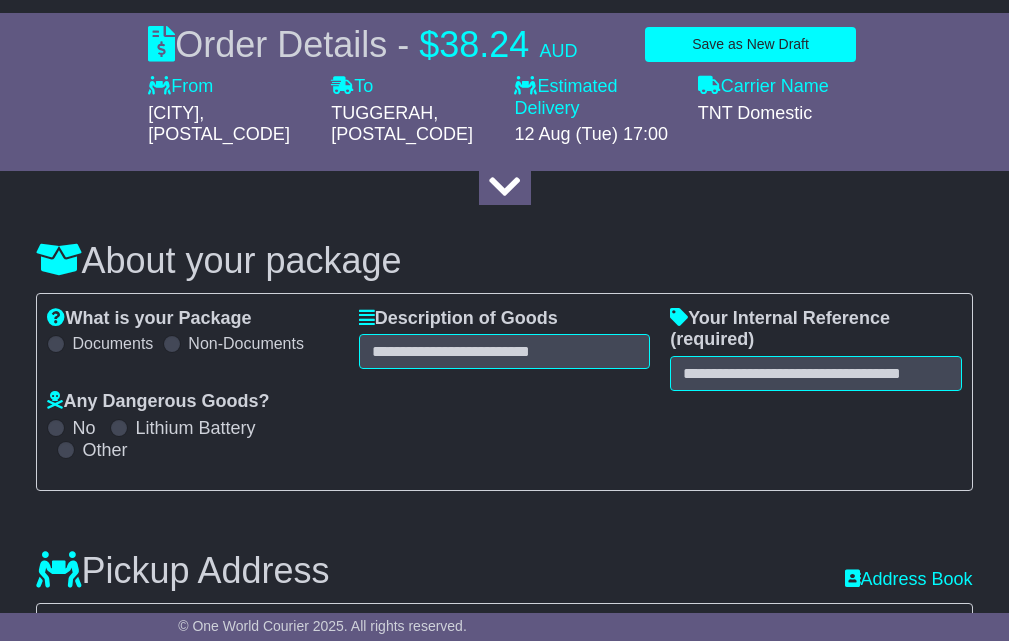 click on "Description of Goods" at bounding box center (458, 319) 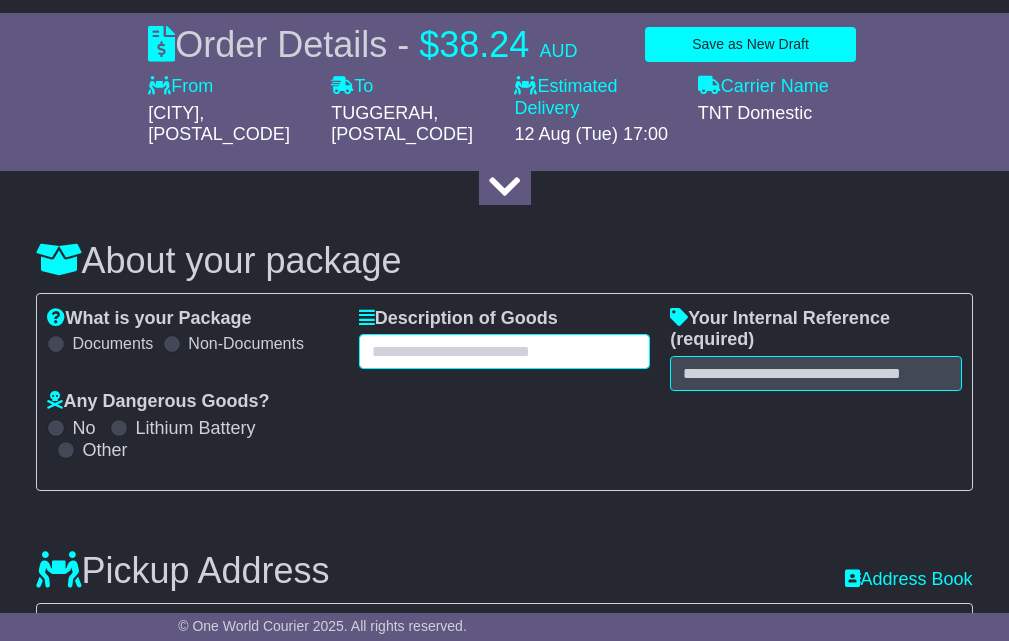 click at bounding box center [504, 351] 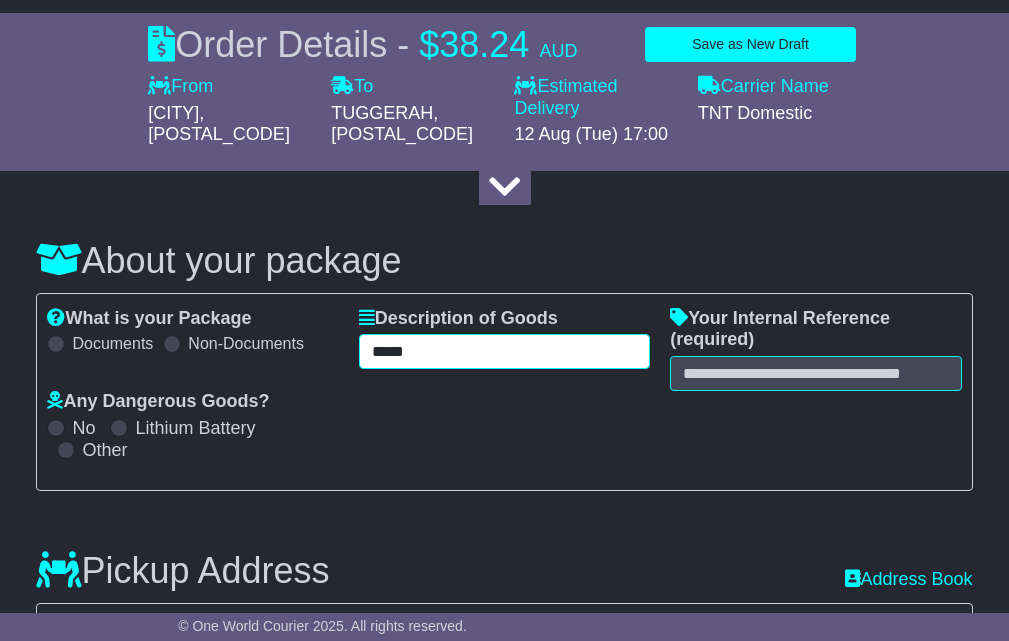 type on "*****" 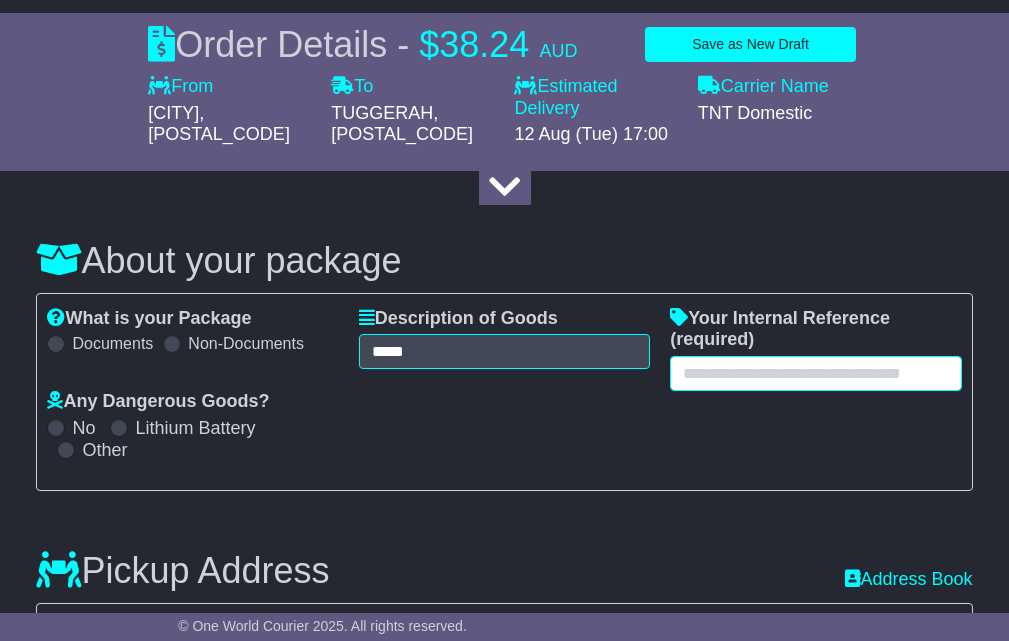 click at bounding box center [815, 373] 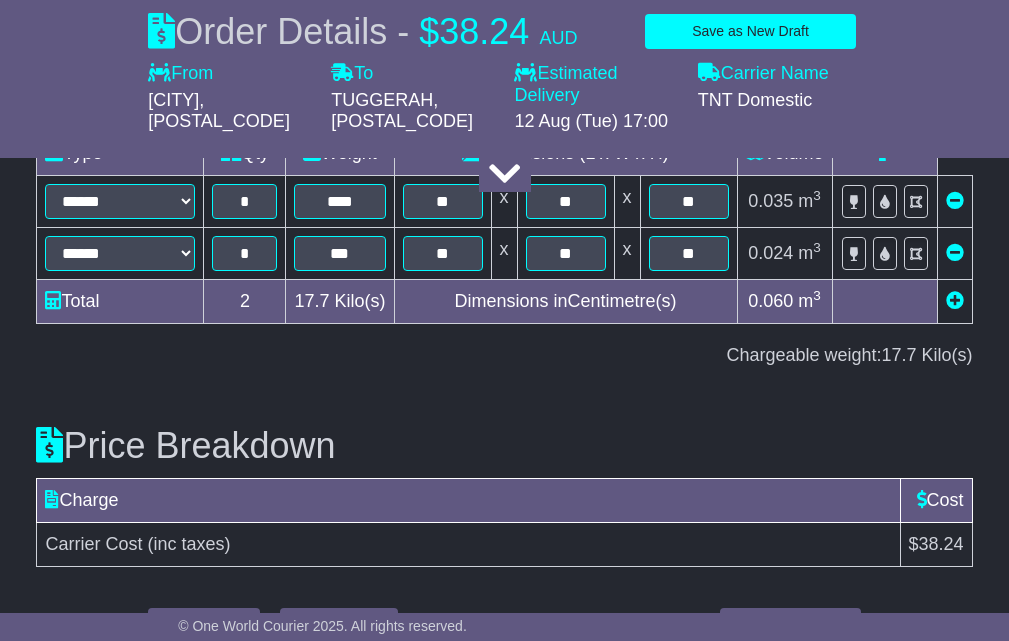 scroll, scrollTop: 2315, scrollLeft: 0, axis: vertical 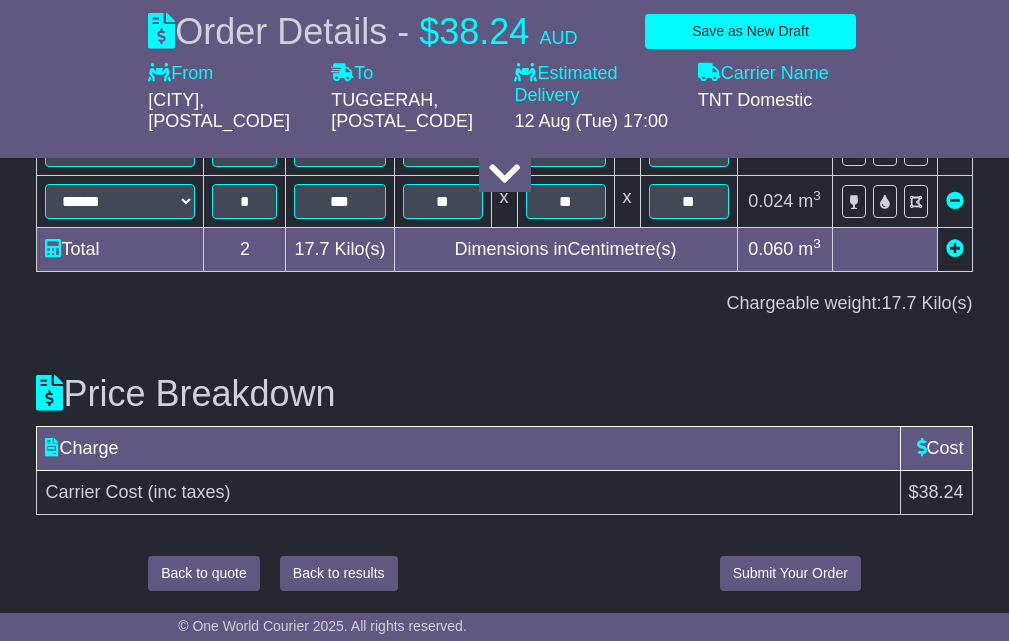 type on "********" 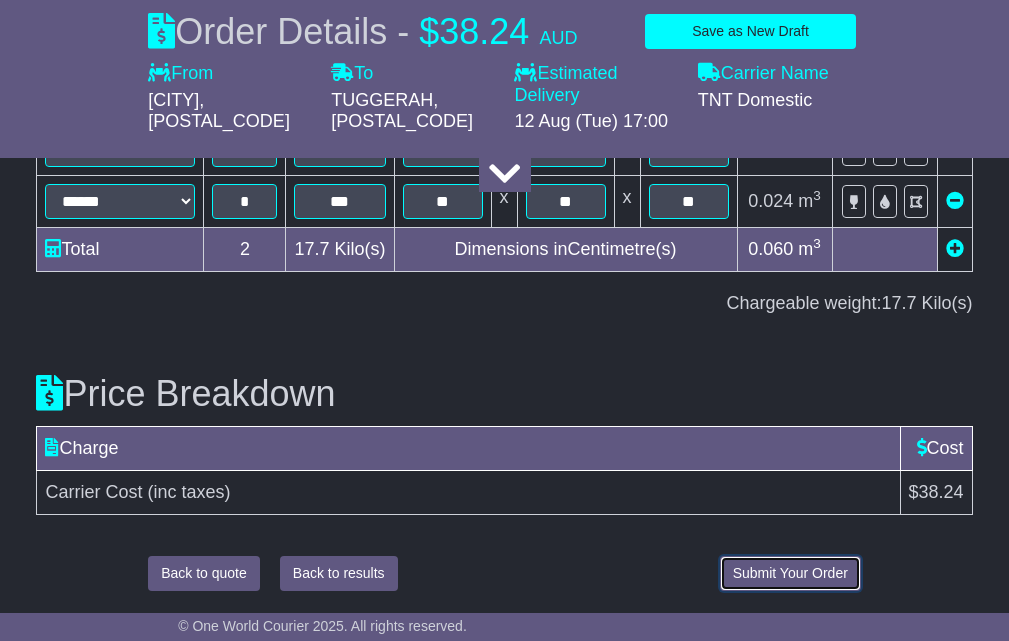 click on "Submit Your Order" at bounding box center (790, 573) 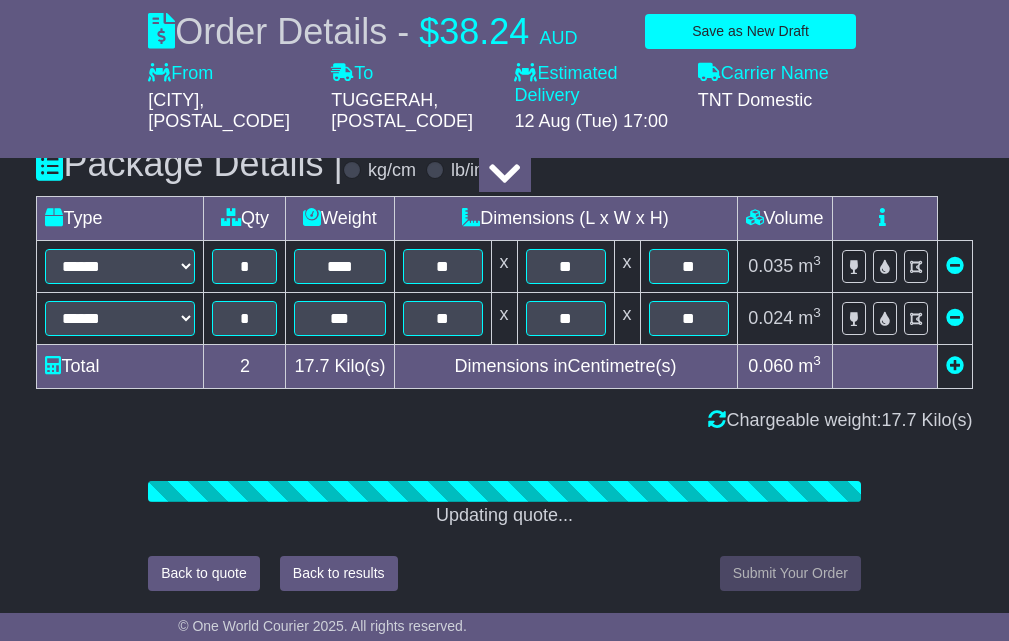 scroll, scrollTop: 2315, scrollLeft: 0, axis: vertical 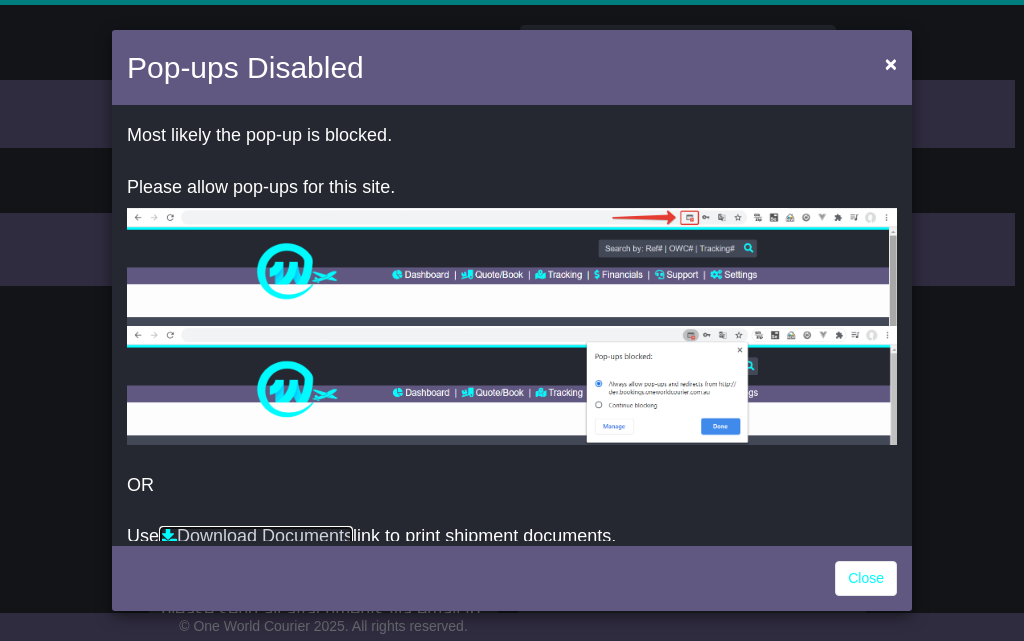click on "Download Documents" at bounding box center [256, 536] 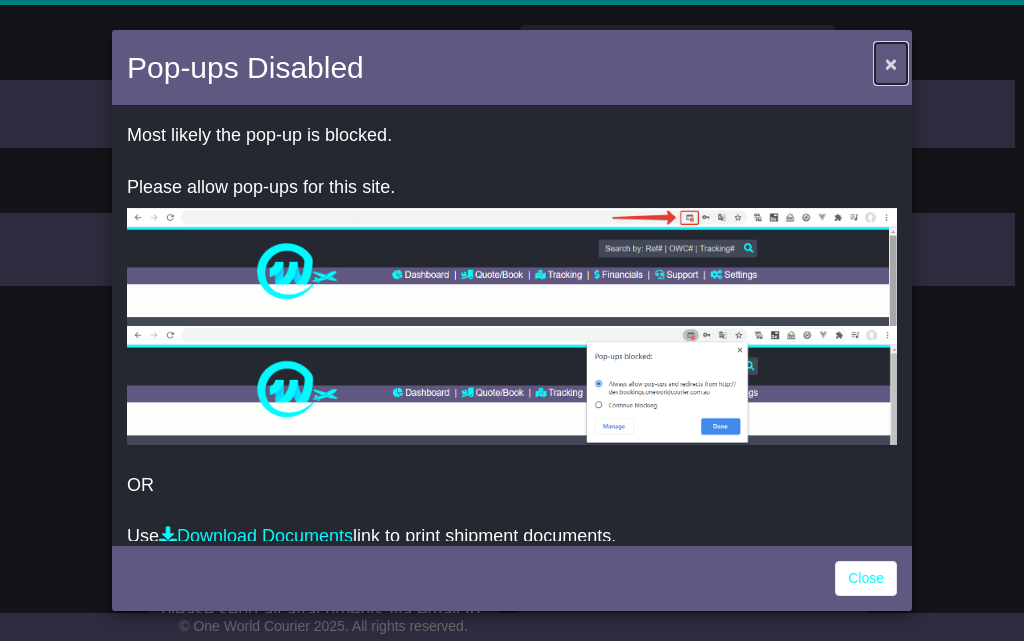 click on "×" at bounding box center (891, 63) 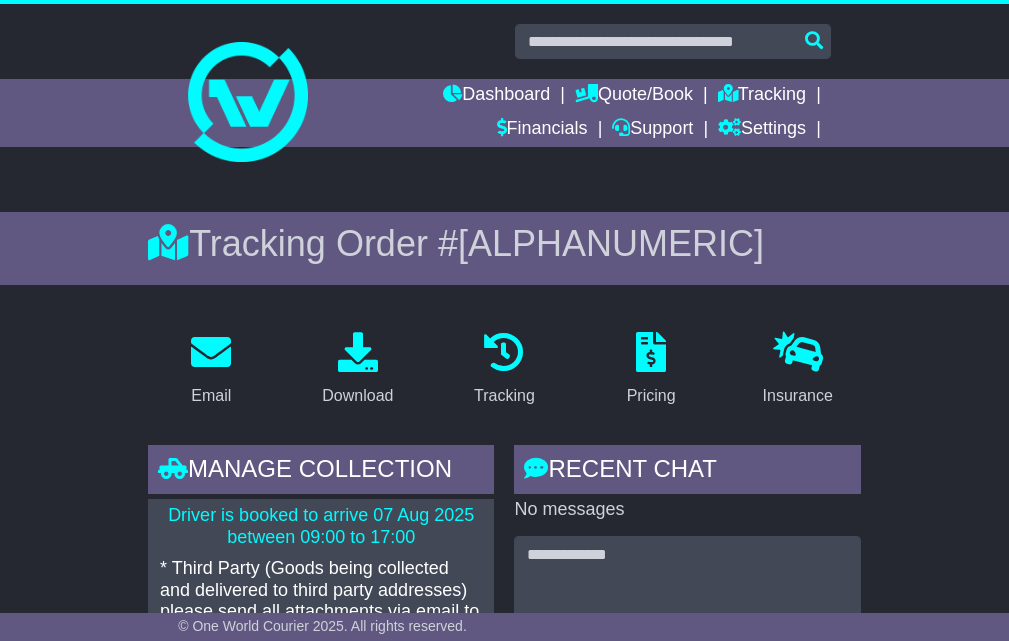 scroll, scrollTop: 0, scrollLeft: 0, axis: both 